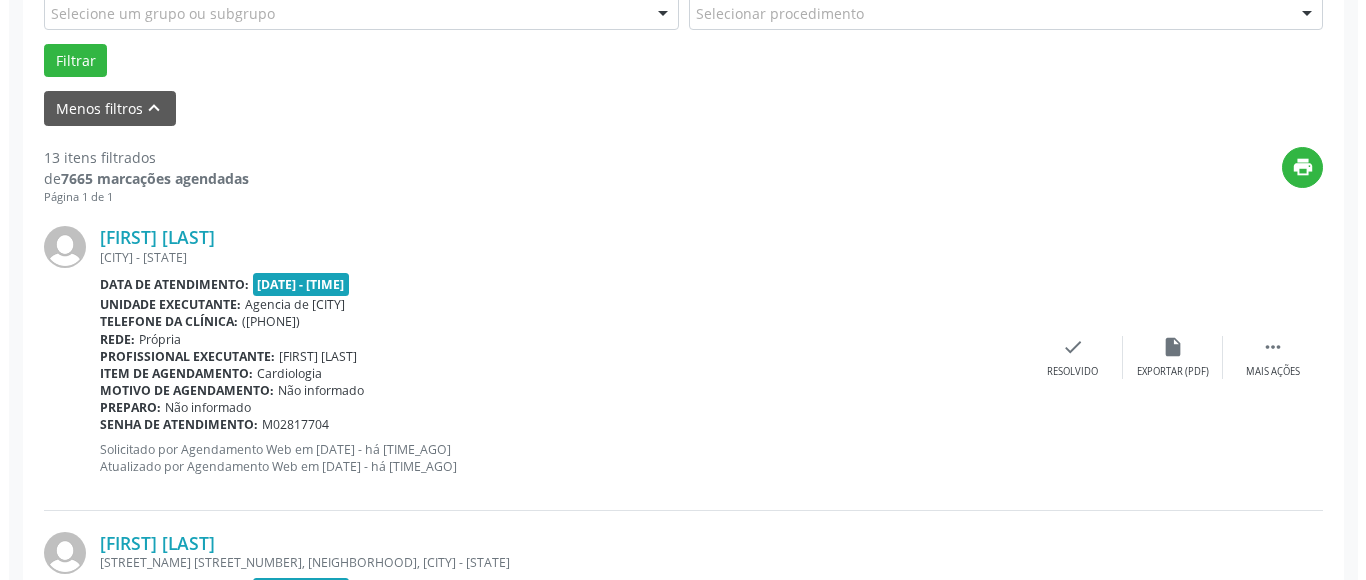 scroll, scrollTop: 593, scrollLeft: 0, axis: vertical 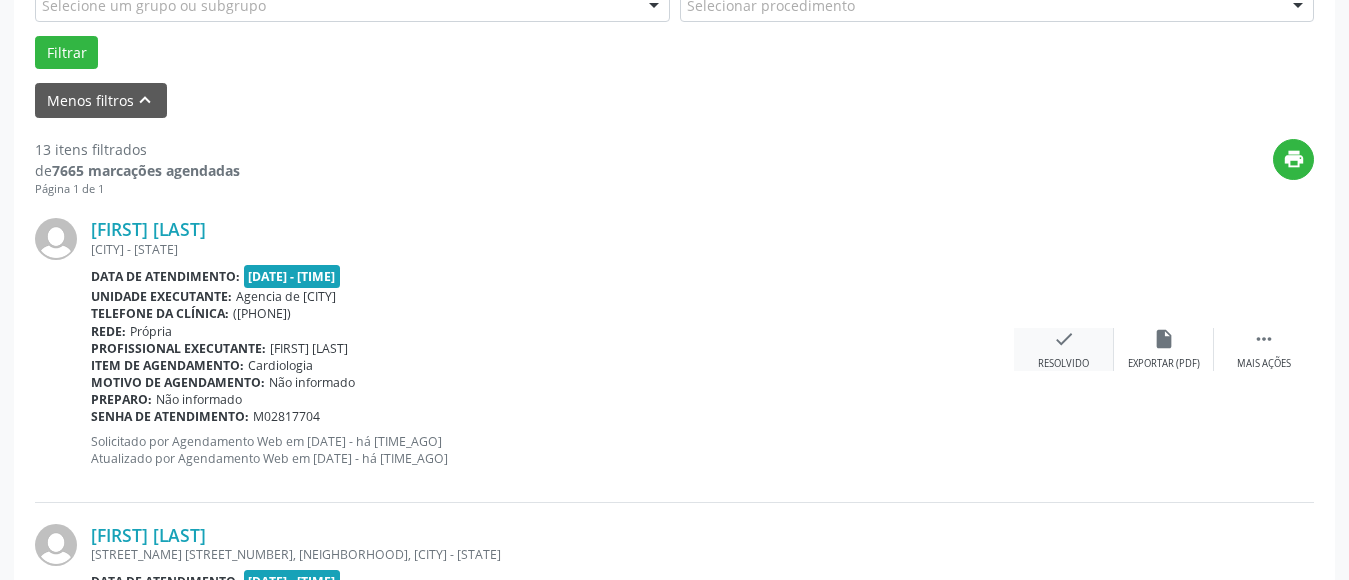 click on "Resolvido" at bounding box center (1063, 364) 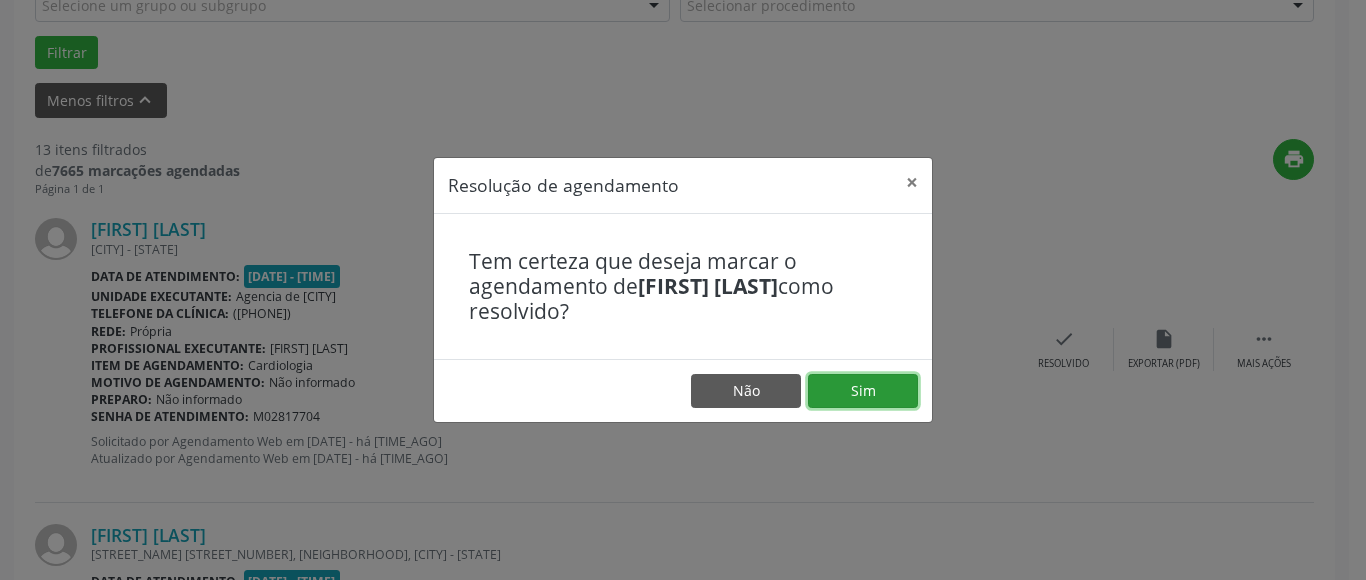 click on "Sim" at bounding box center (863, 391) 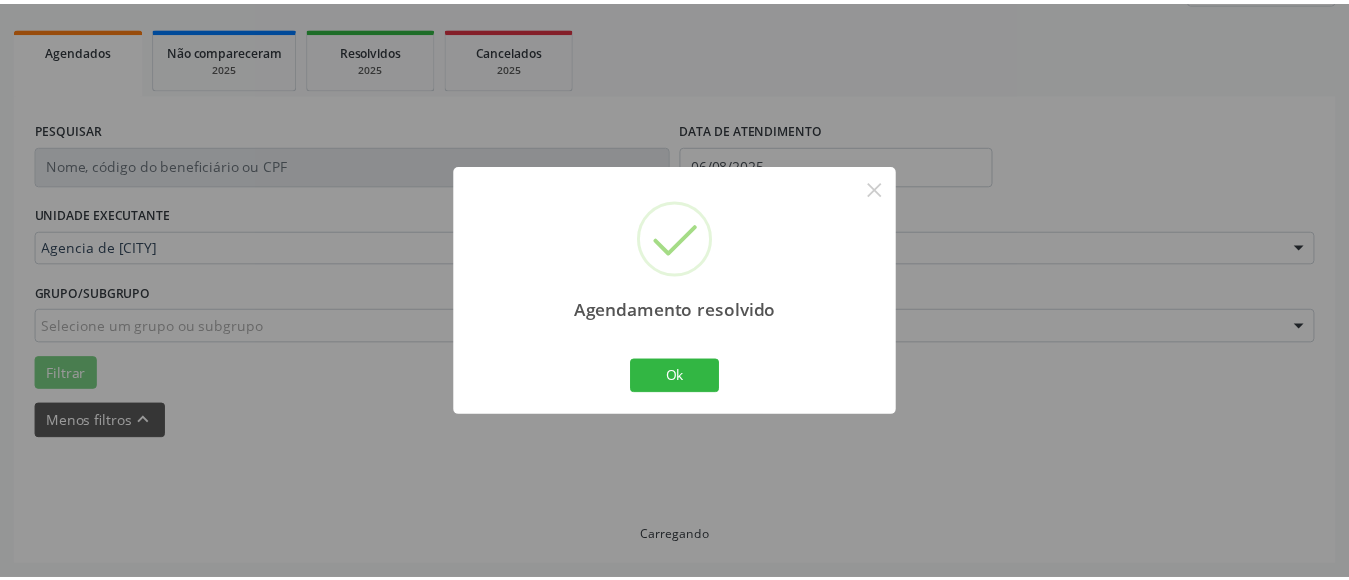 scroll, scrollTop: 293, scrollLeft: 0, axis: vertical 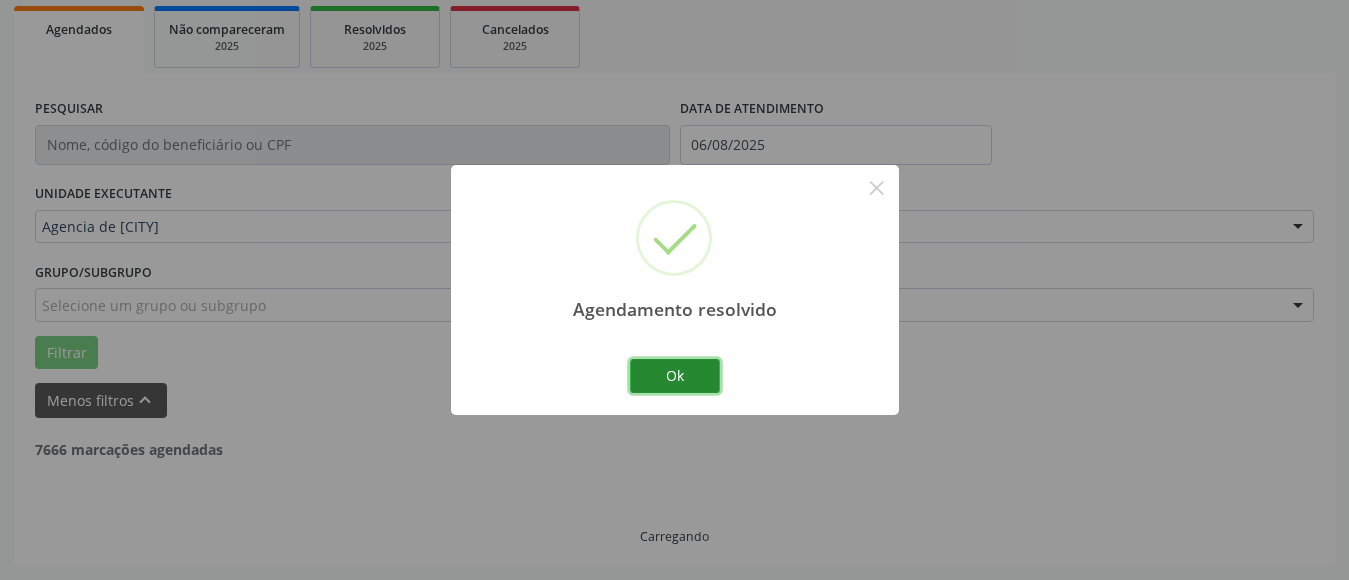 click on "Ok" at bounding box center [675, 376] 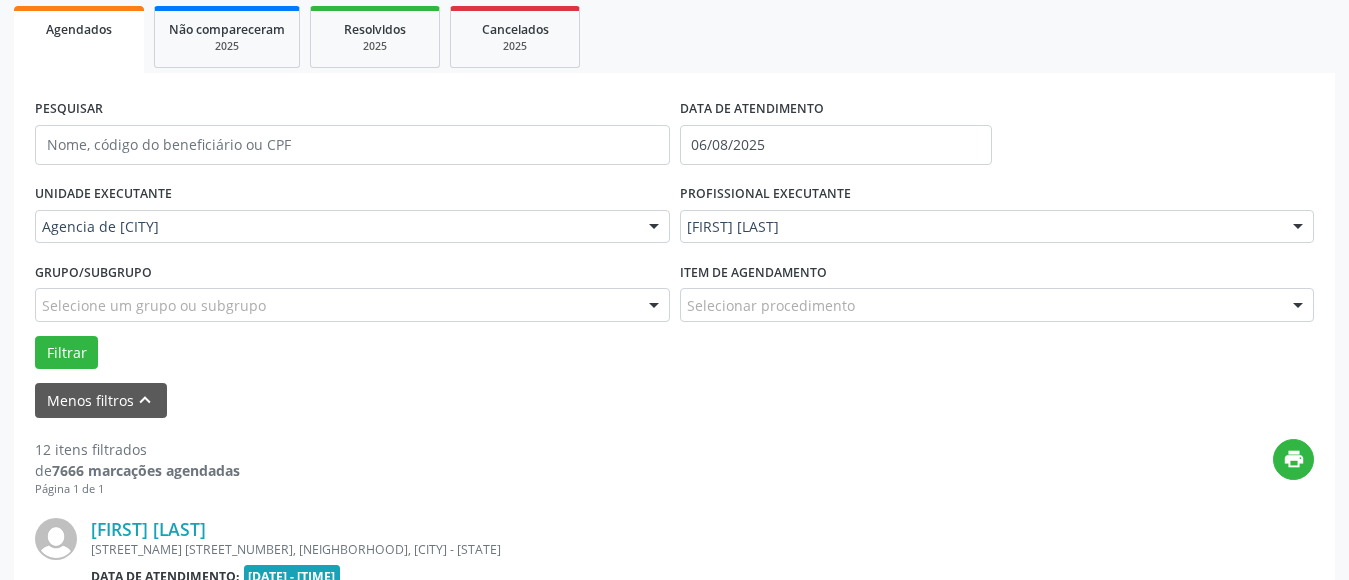 scroll, scrollTop: 593, scrollLeft: 0, axis: vertical 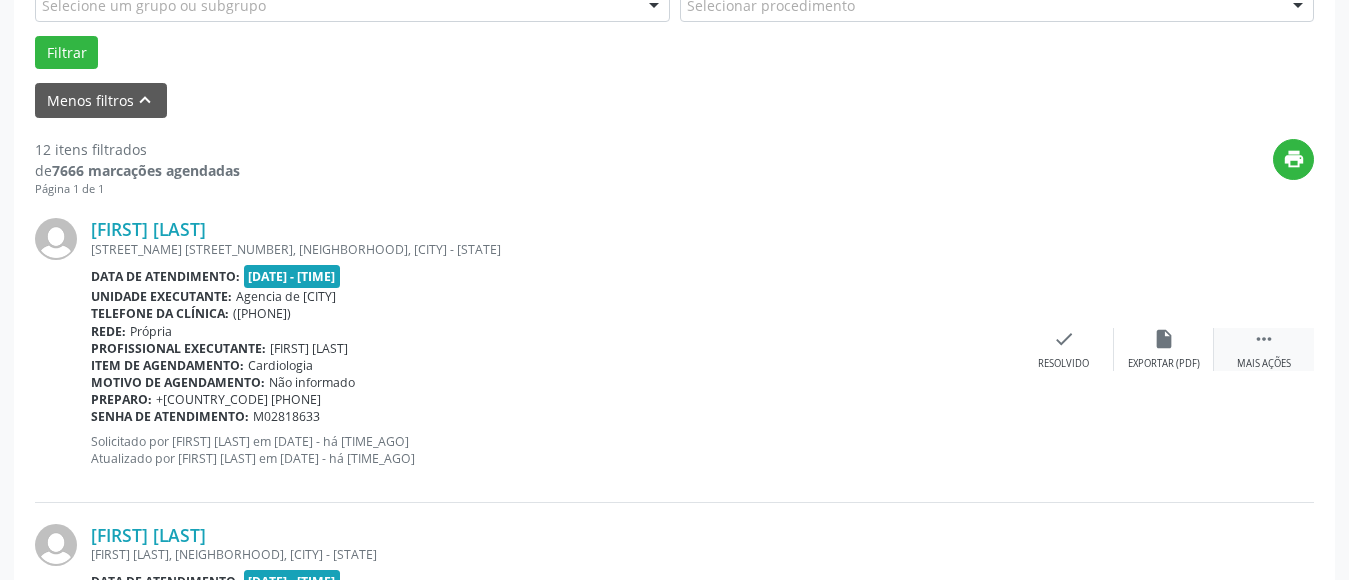 click on "
Mais ações" at bounding box center (1264, 349) 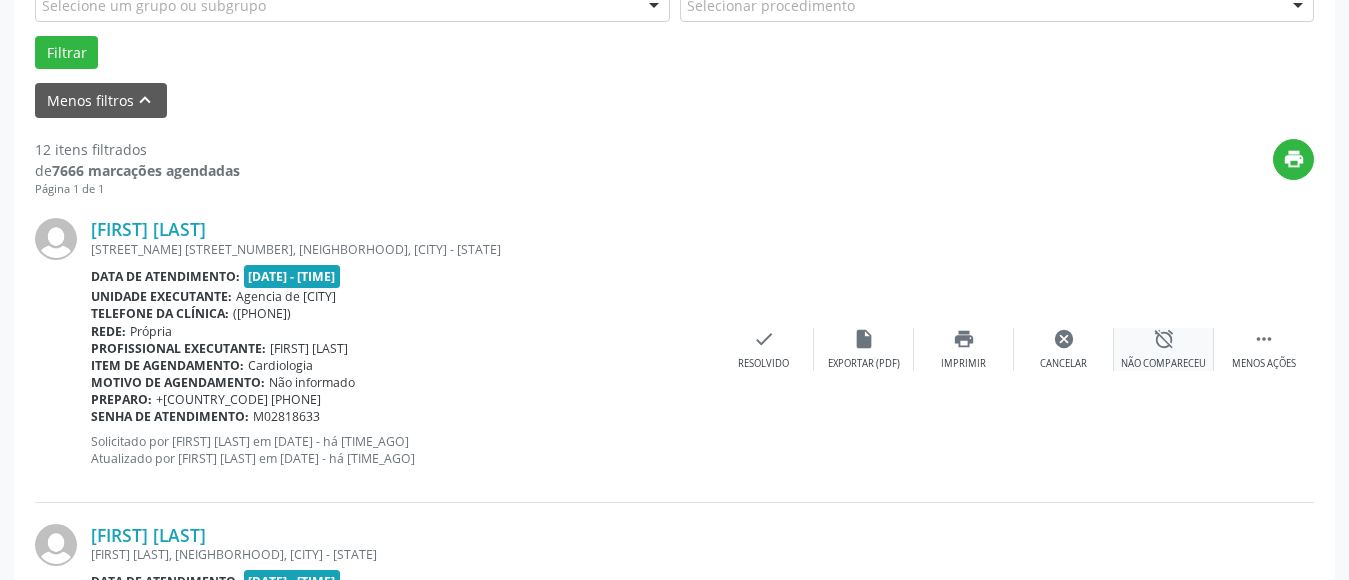 click on "alarm_off
Não compareceu" at bounding box center [1164, 349] 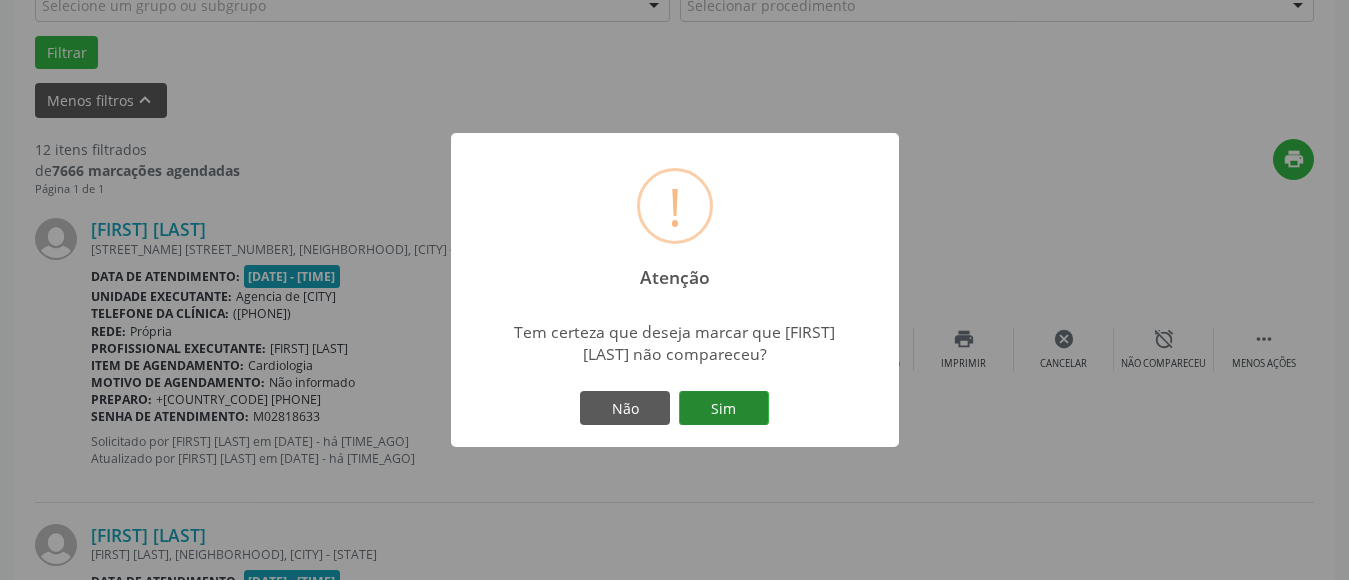 click on "Sim" at bounding box center [724, 408] 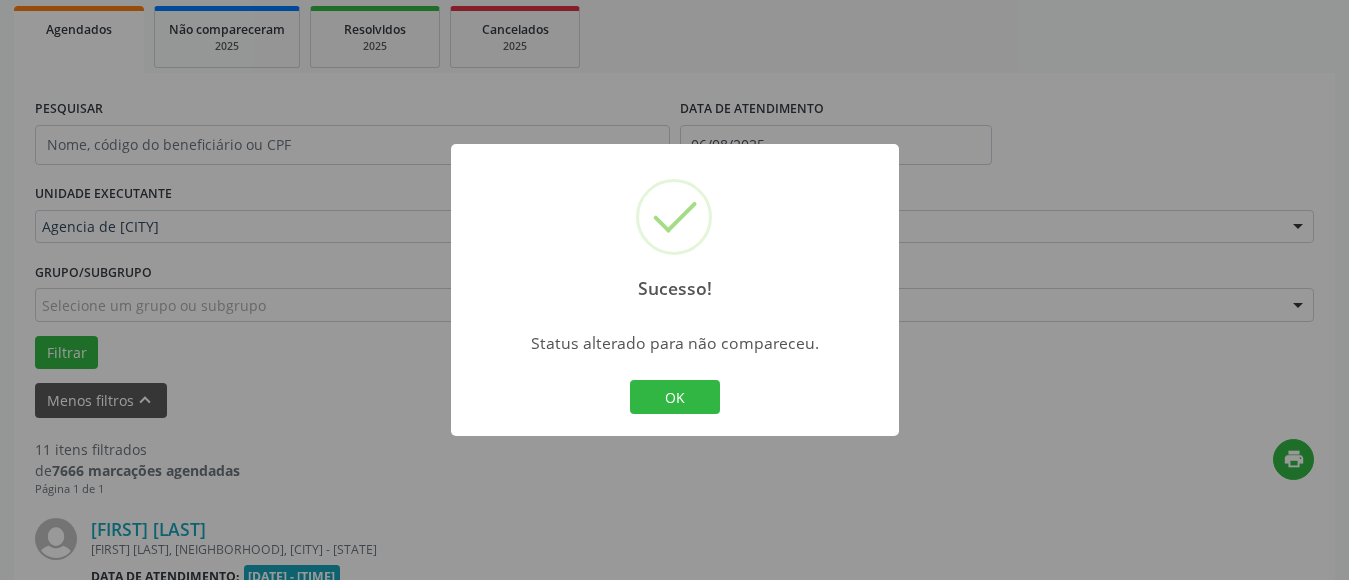 scroll, scrollTop: 593, scrollLeft: 0, axis: vertical 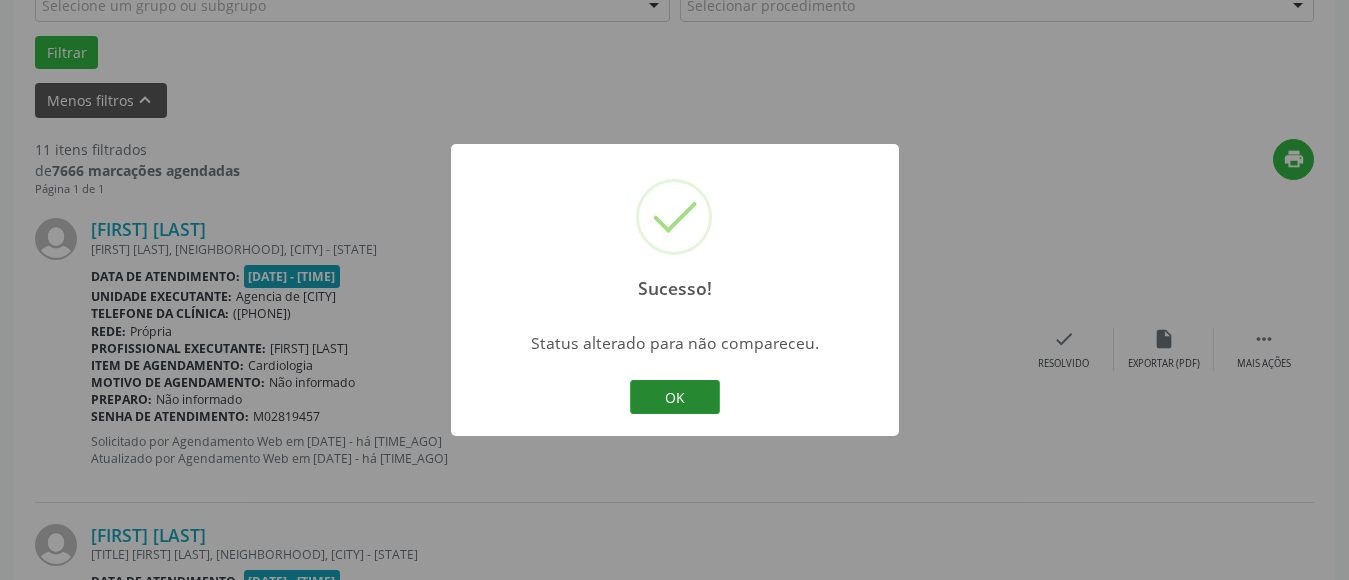 click on "OK" at bounding box center (675, 397) 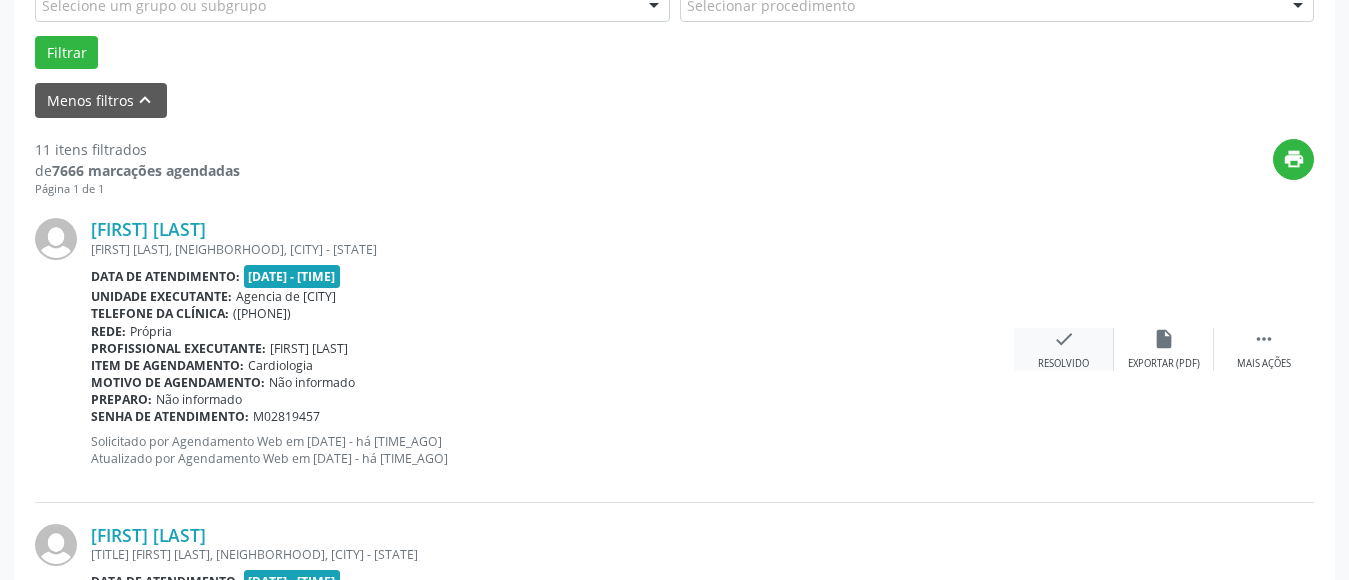 click on "check
Resolvido" at bounding box center [1064, 349] 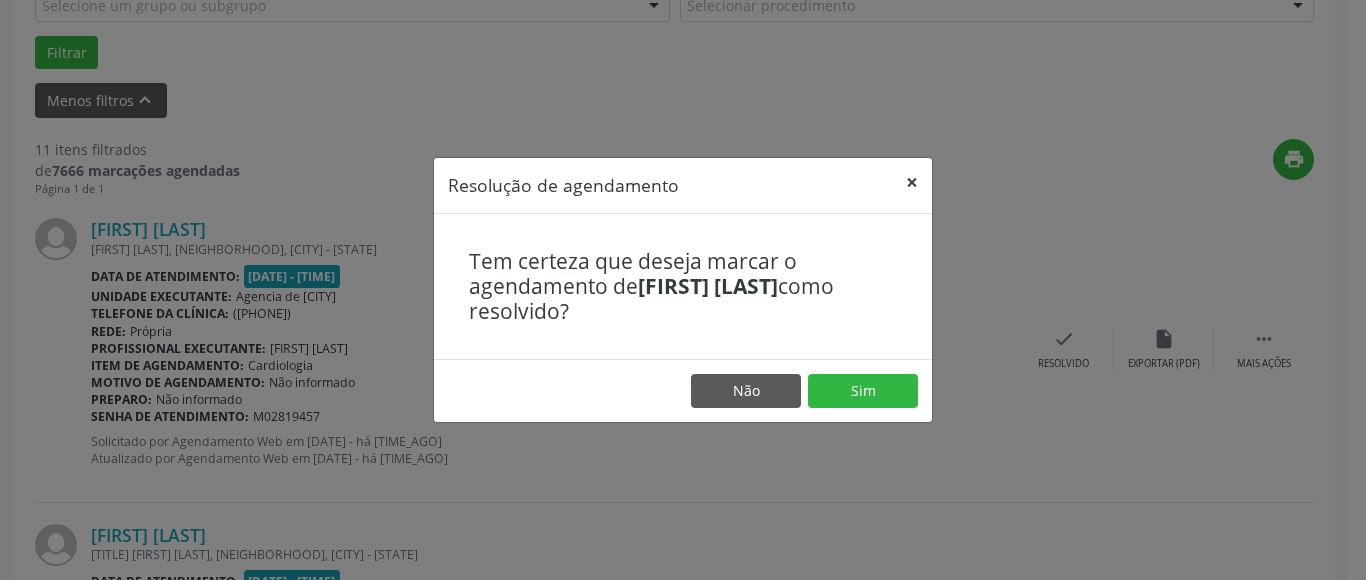 click on "×" at bounding box center (912, 182) 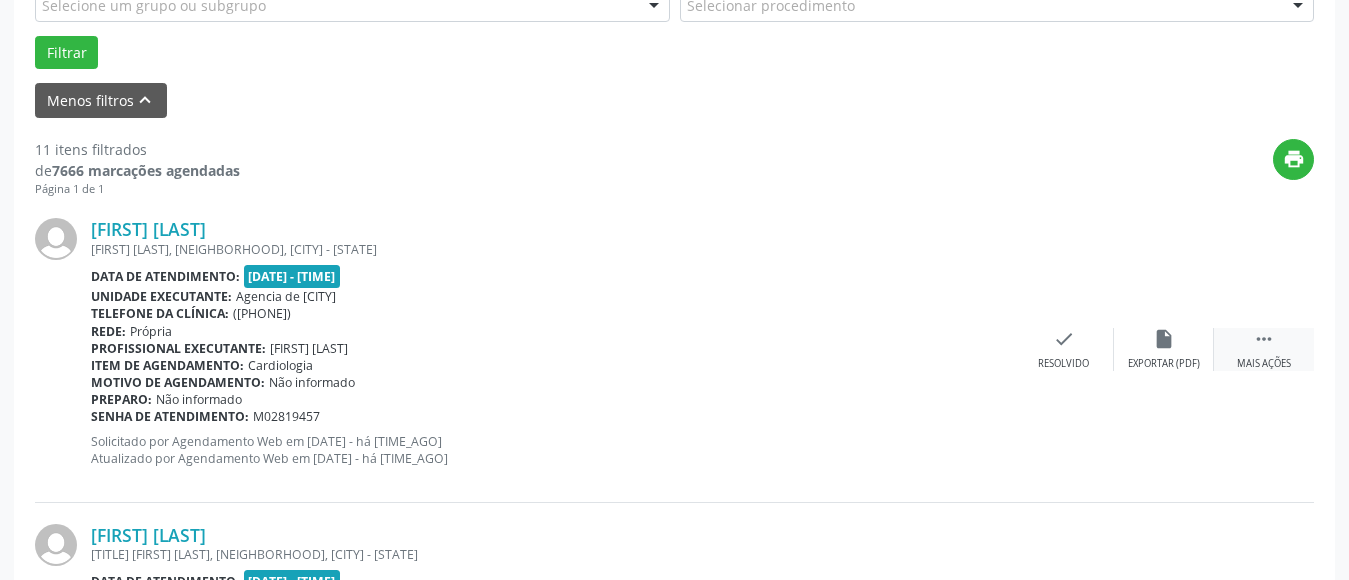 click on "" at bounding box center (1264, 339) 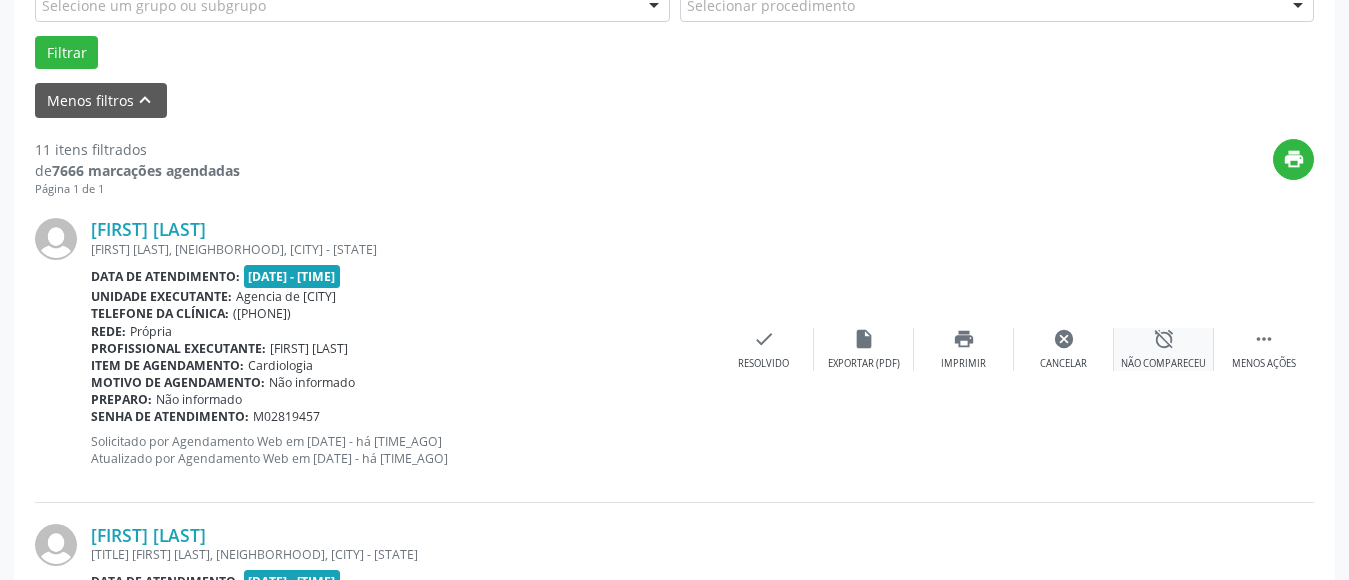 click on "Não compareceu" at bounding box center [1163, 364] 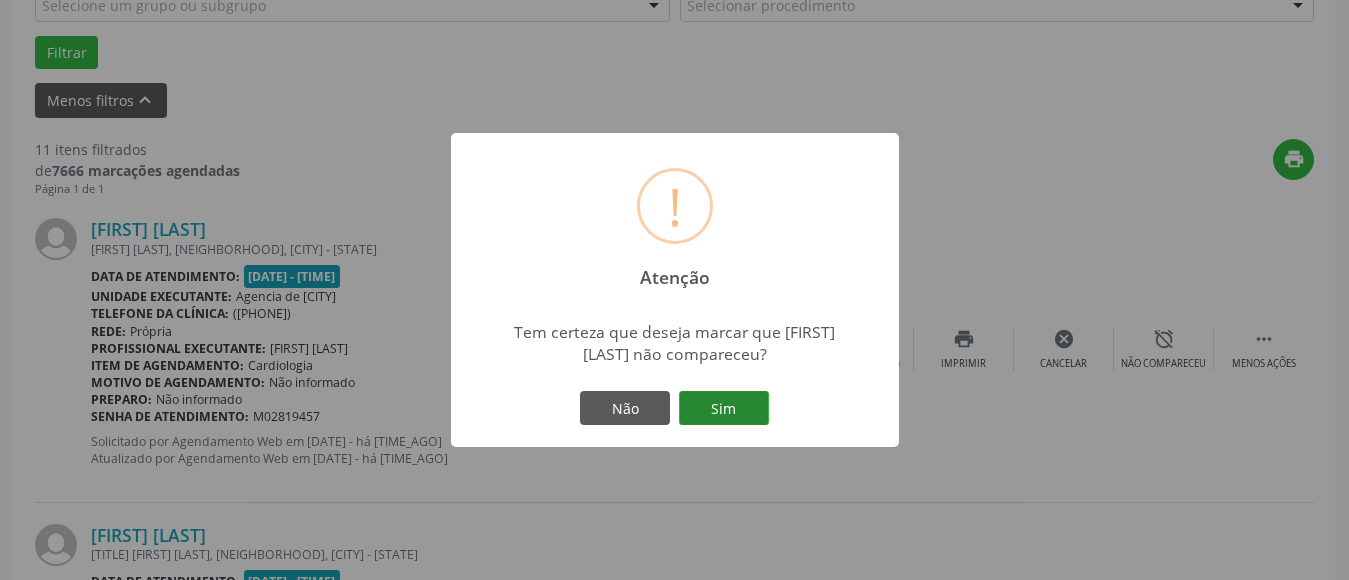 click on "Sim" at bounding box center [724, 408] 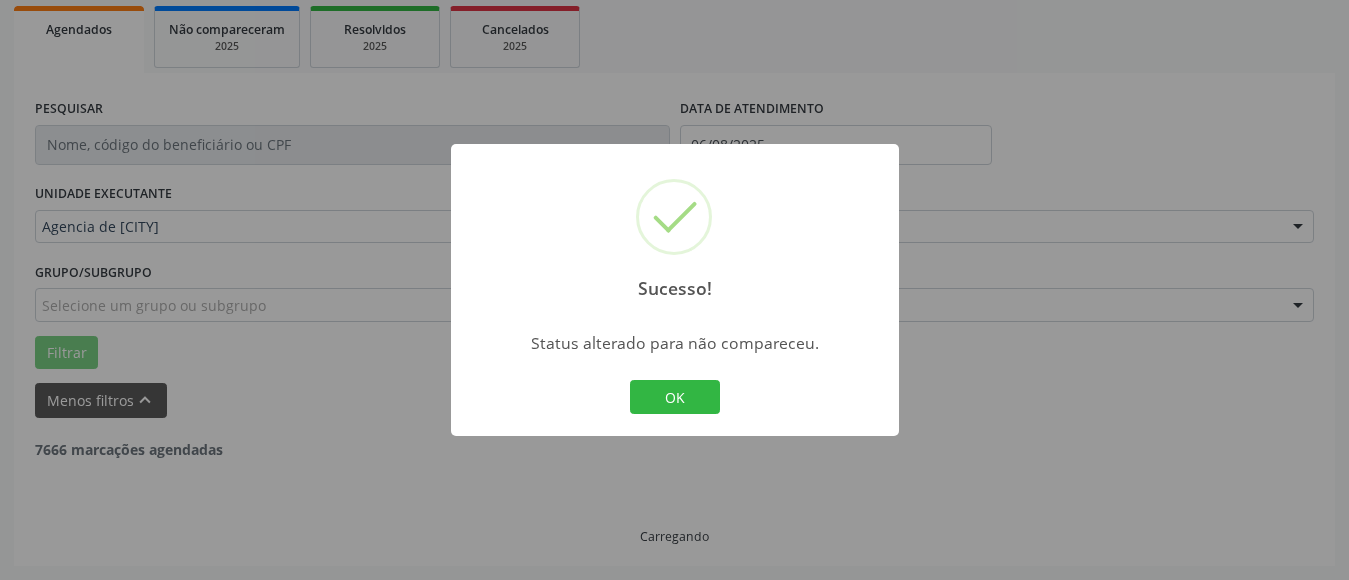 scroll, scrollTop: 293, scrollLeft: 0, axis: vertical 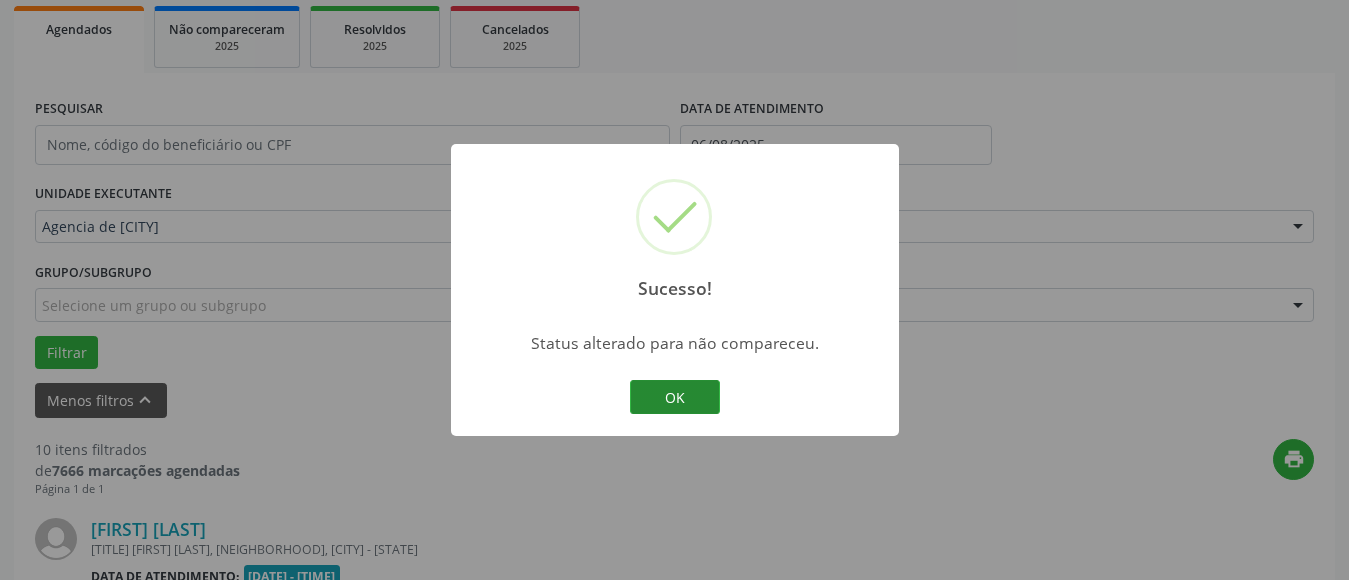 click on "OK" at bounding box center (675, 397) 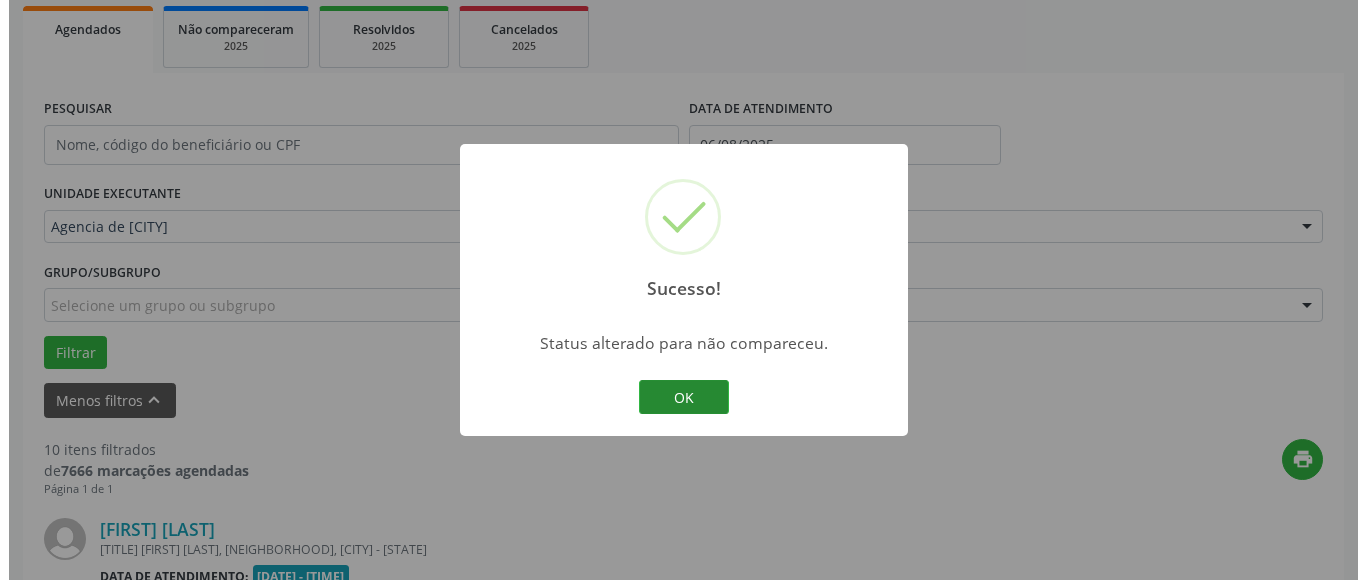 scroll, scrollTop: 593, scrollLeft: 0, axis: vertical 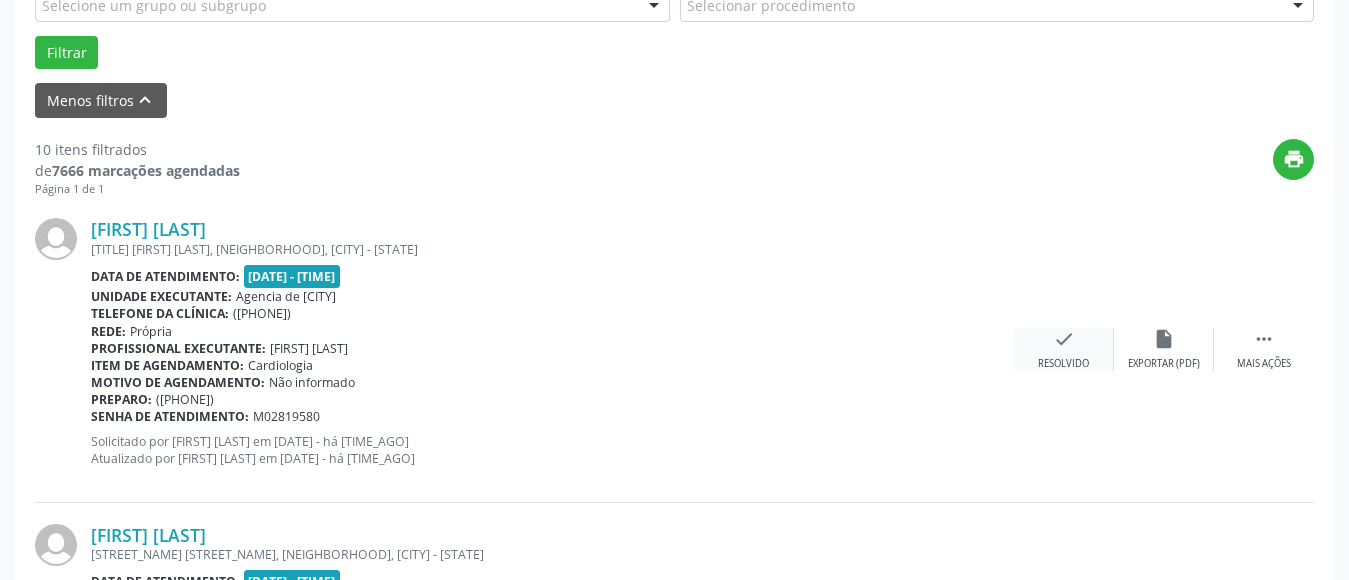 click on "check
Resolvido" at bounding box center [1064, 349] 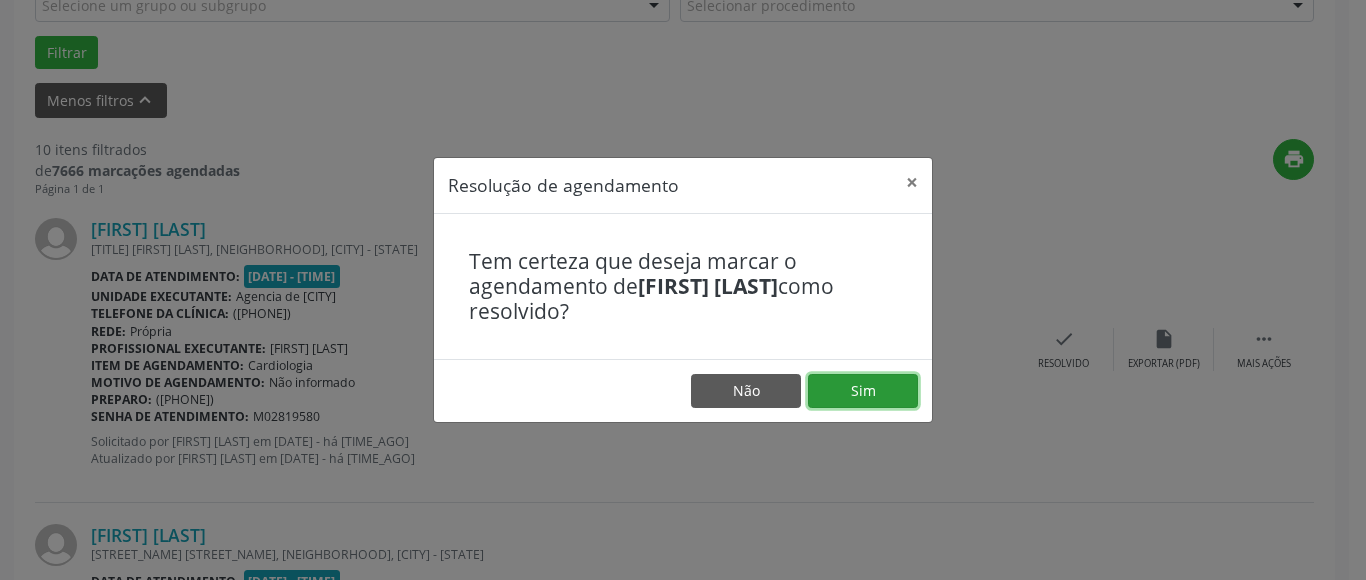 click on "Sim" at bounding box center [863, 391] 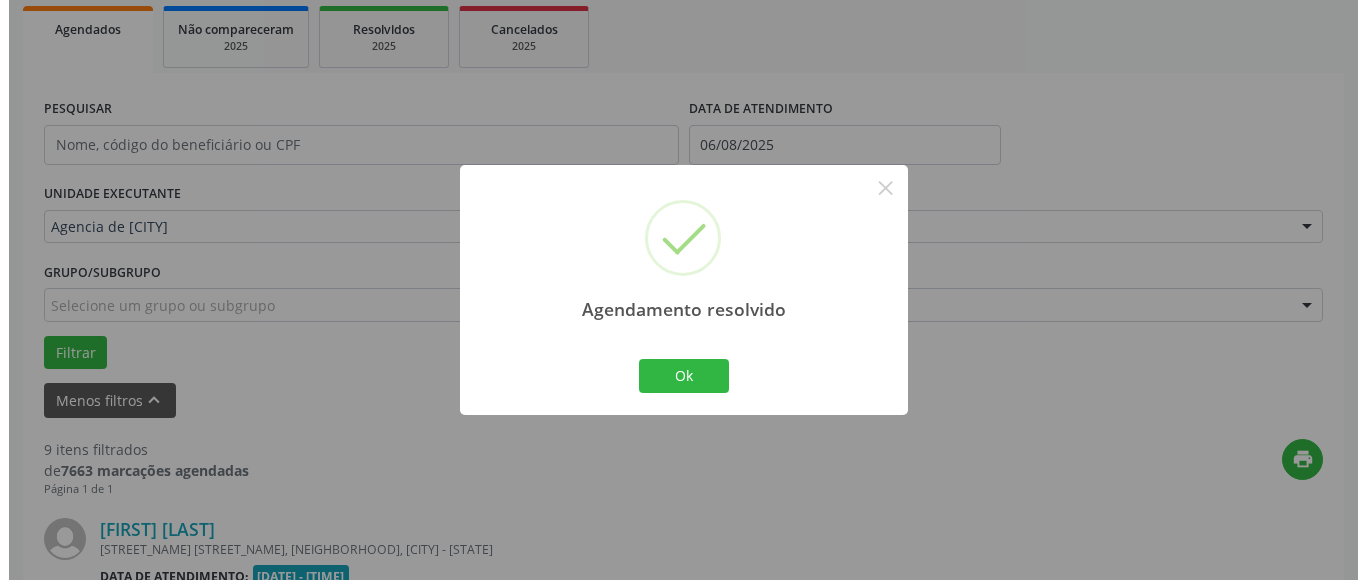 scroll, scrollTop: 593, scrollLeft: 0, axis: vertical 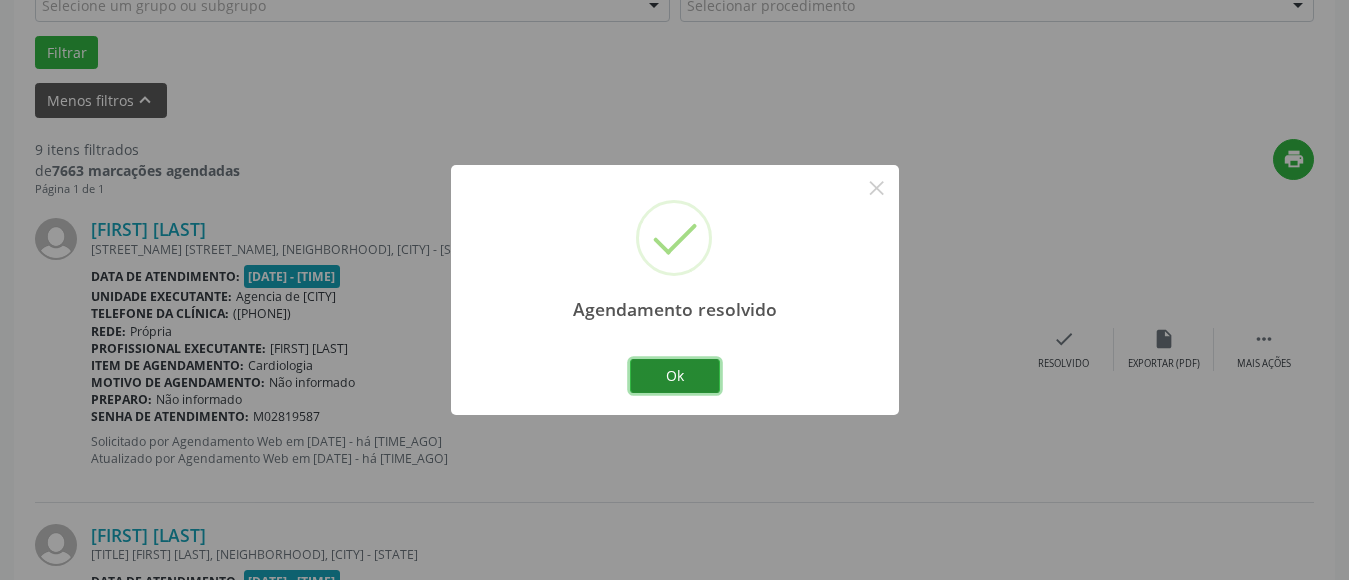 click on "Ok" at bounding box center (675, 376) 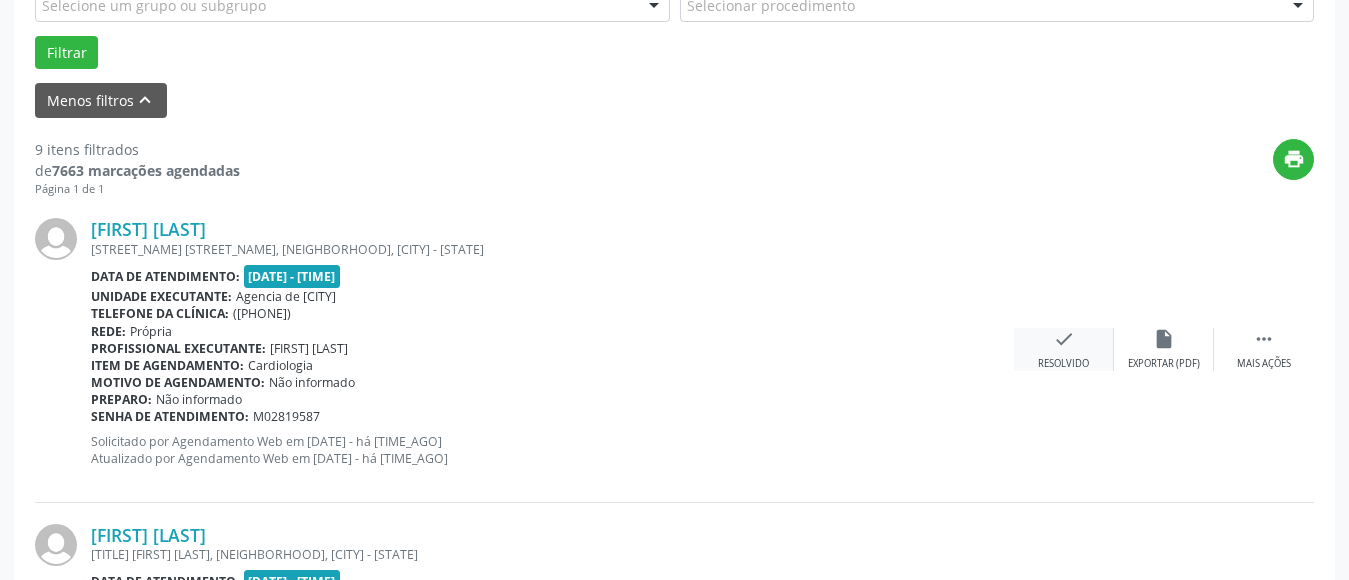 click on "check" at bounding box center [1064, 339] 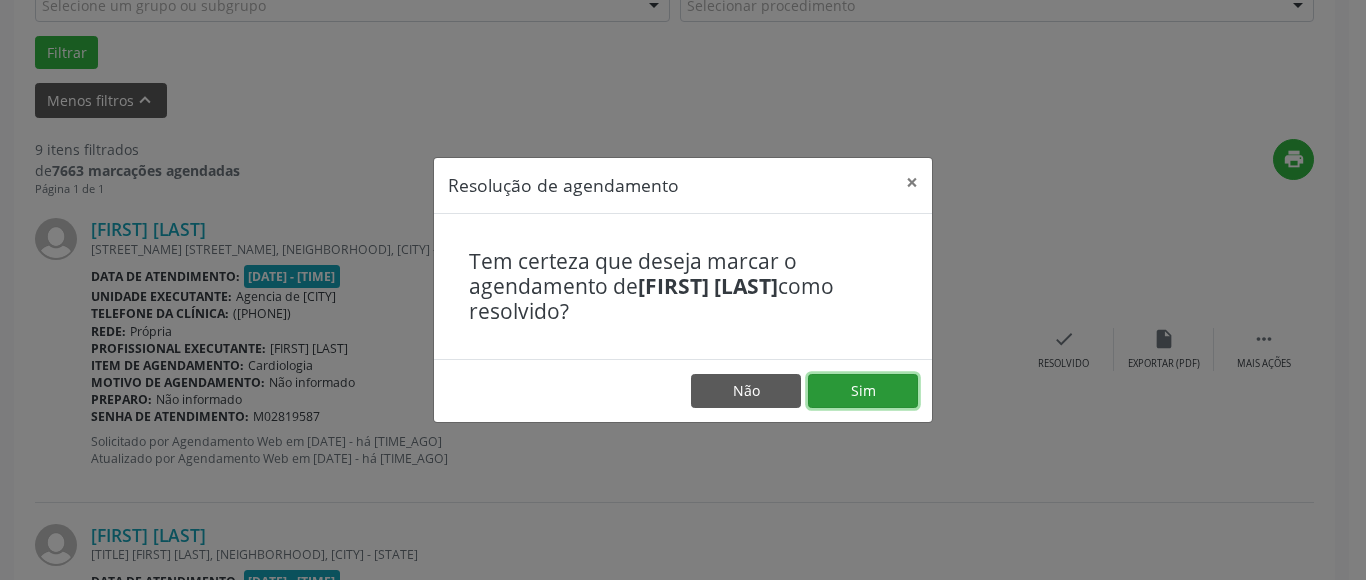 click on "Sim" at bounding box center [863, 391] 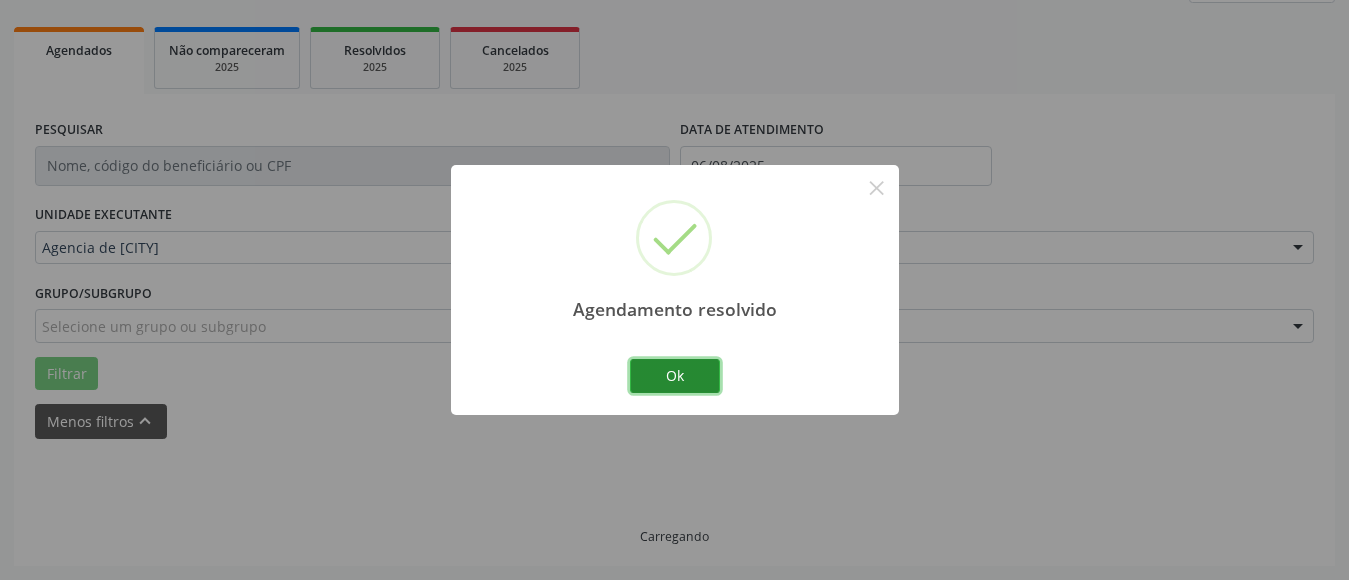 click on "Ok" at bounding box center [675, 376] 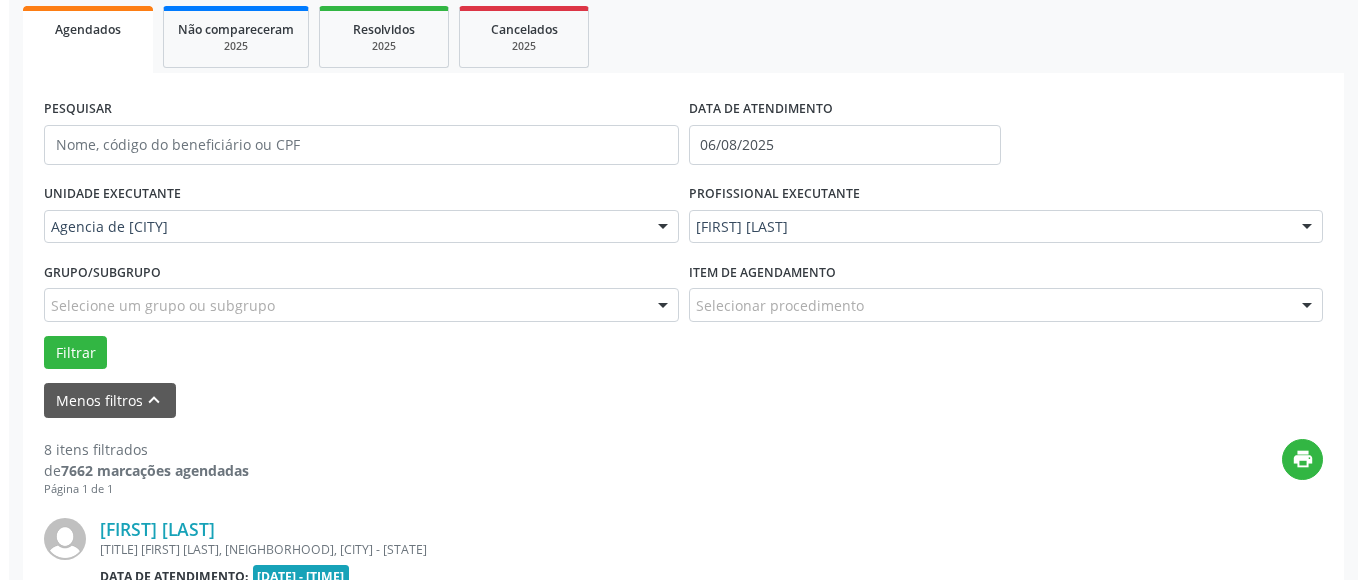 scroll, scrollTop: 493, scrollLeft: 0, axis: vertical 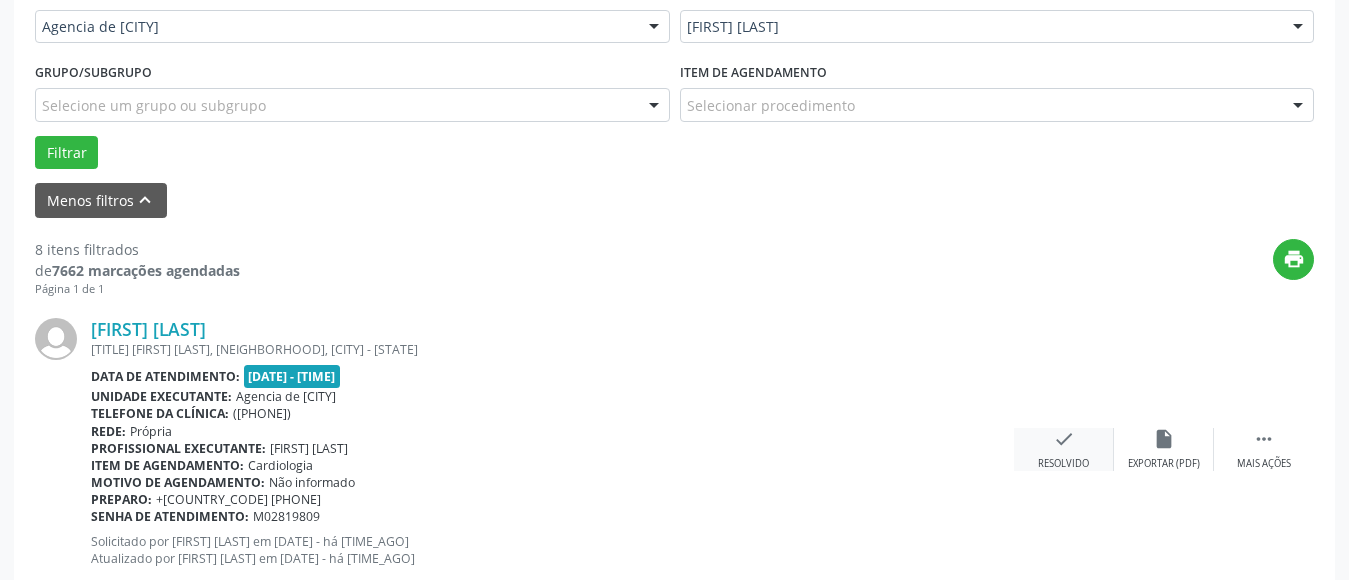 click on "check
Resolvido" at bounding box center [1064, 449] 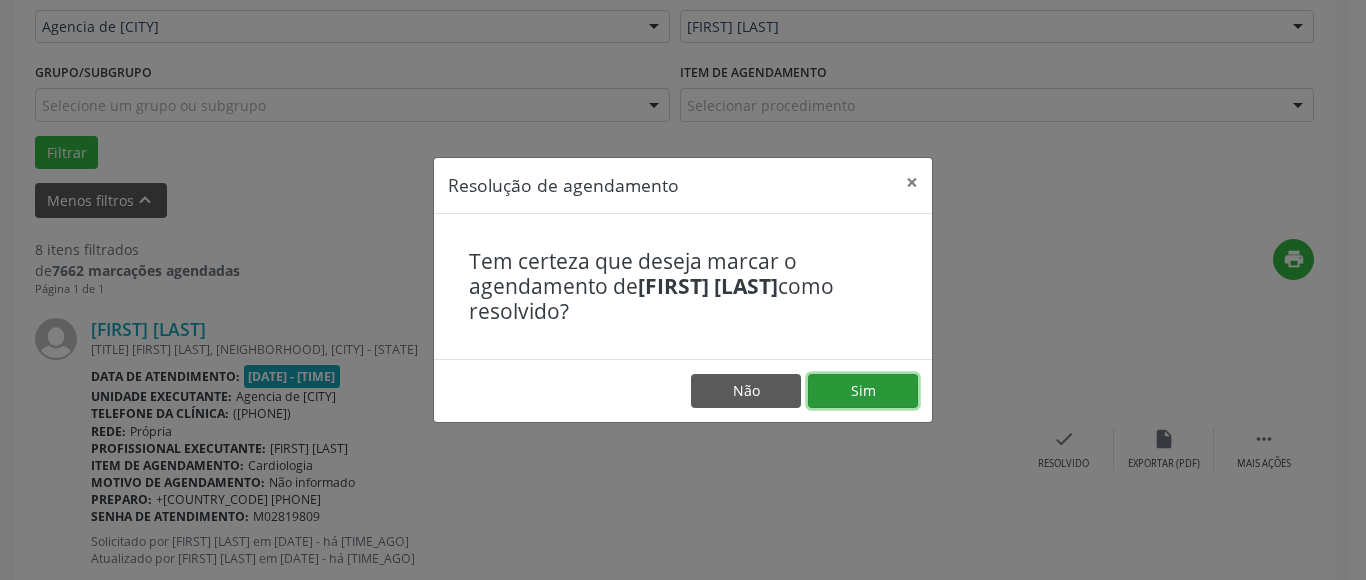 click on "Sim" at bounding box center (863, 391) 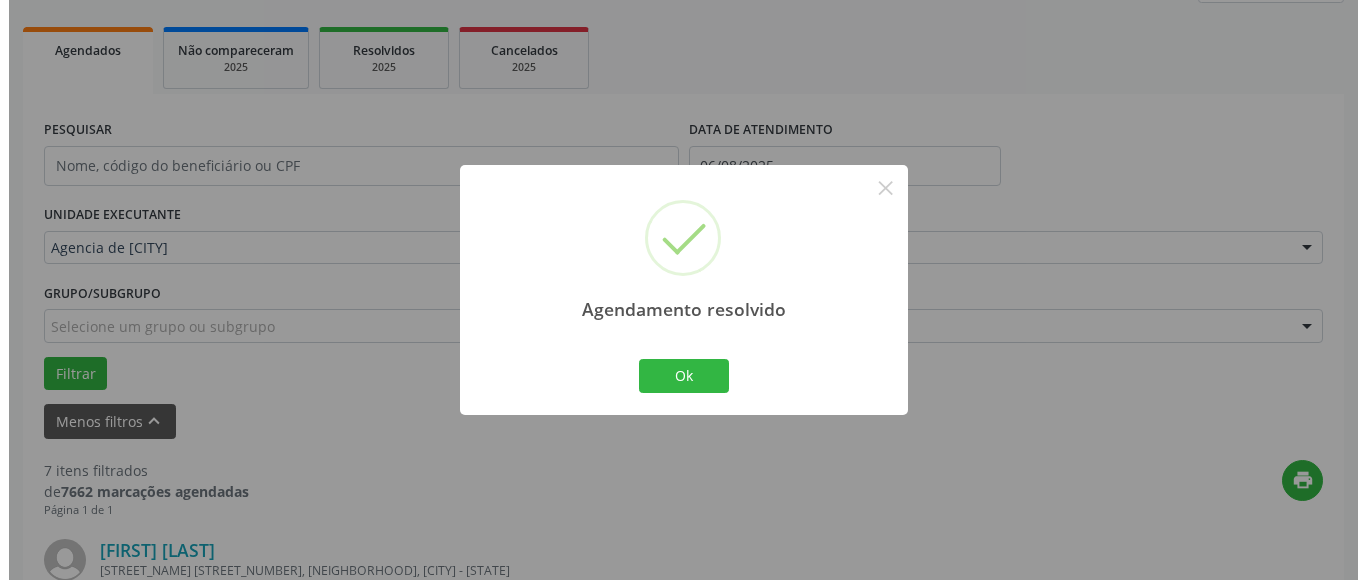 scroll, scrollTop: 493, scrollLeft: 0, axis: vertical 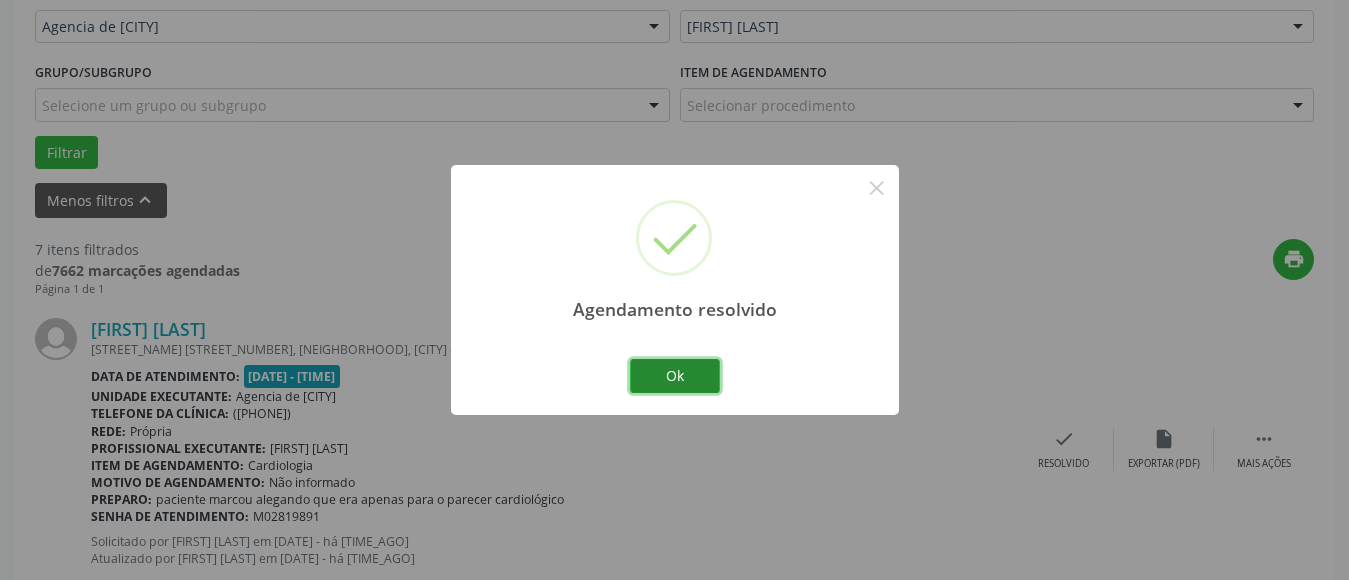click on "Ok" at bounding box center [675, 376] 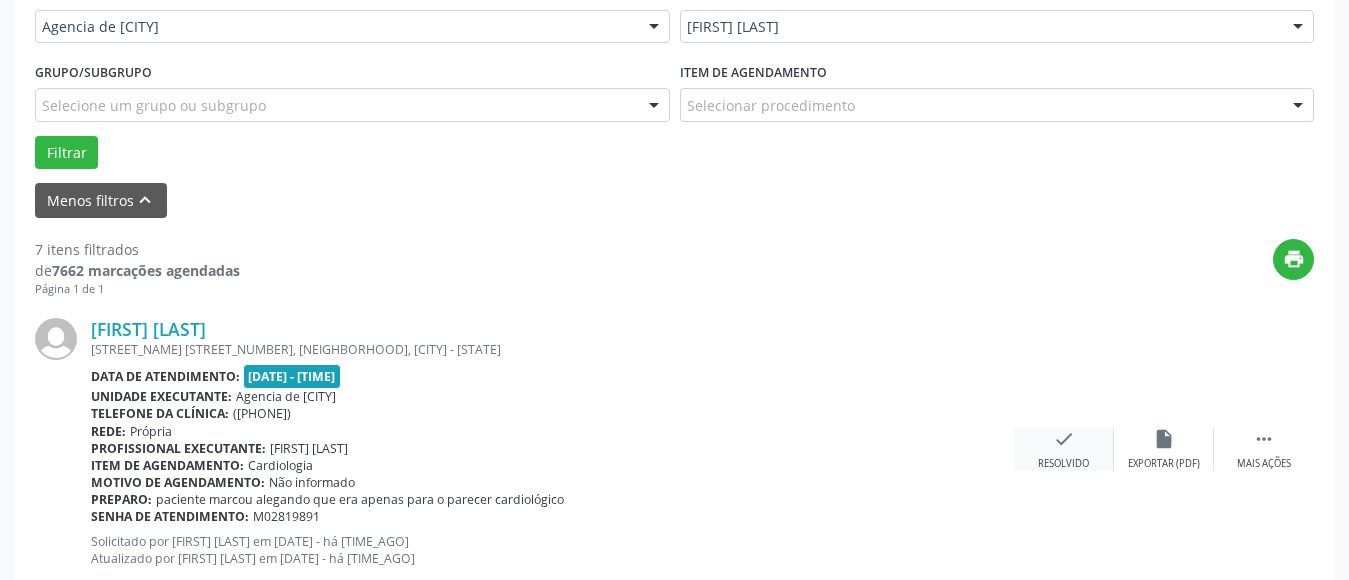 click on "check" at bounding box center (1064, 439) 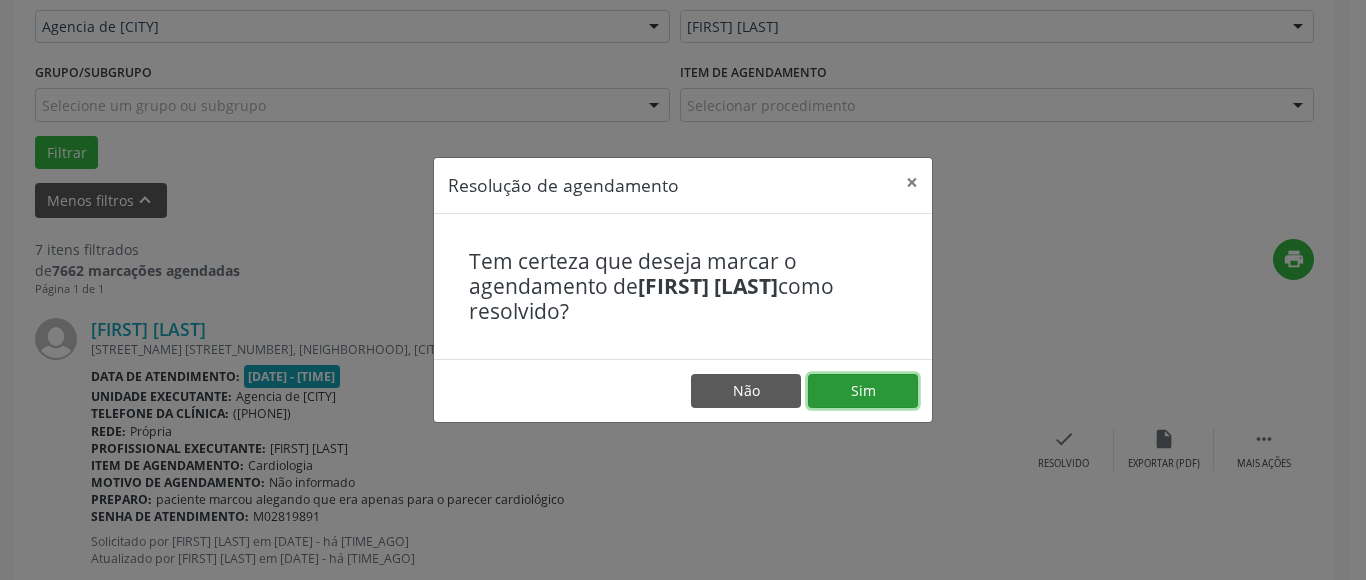 click on "Sim" at bounding box center [863, 391] 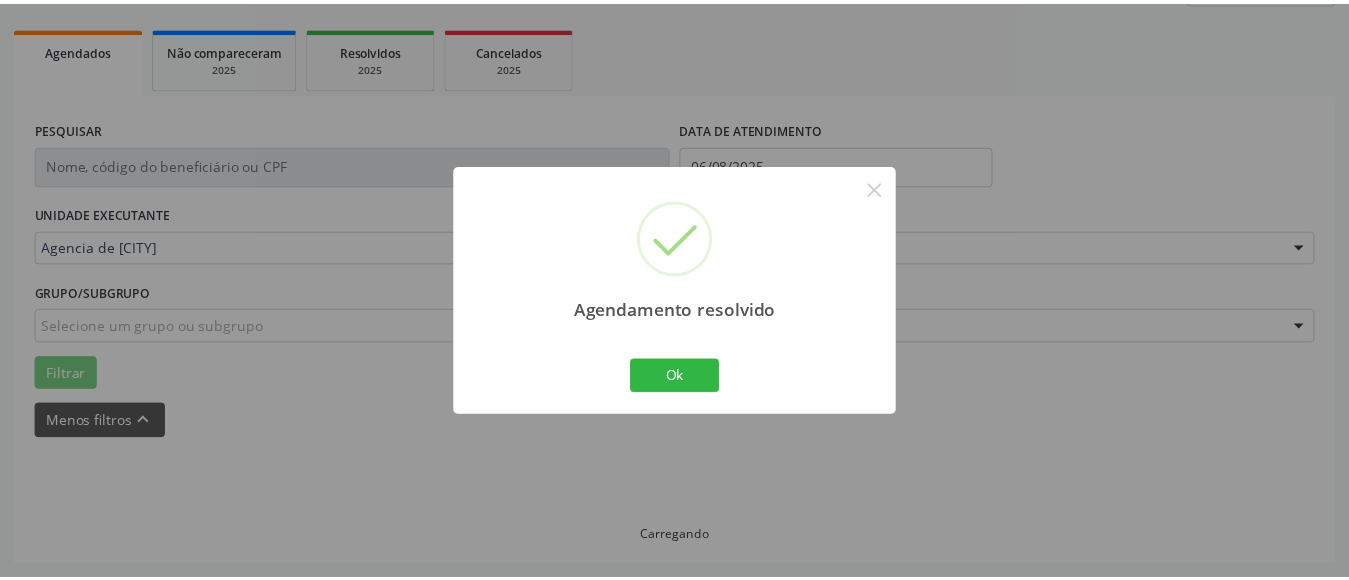 scroll, scrollTop: 293, scrollLeft: 0, axis: vertical 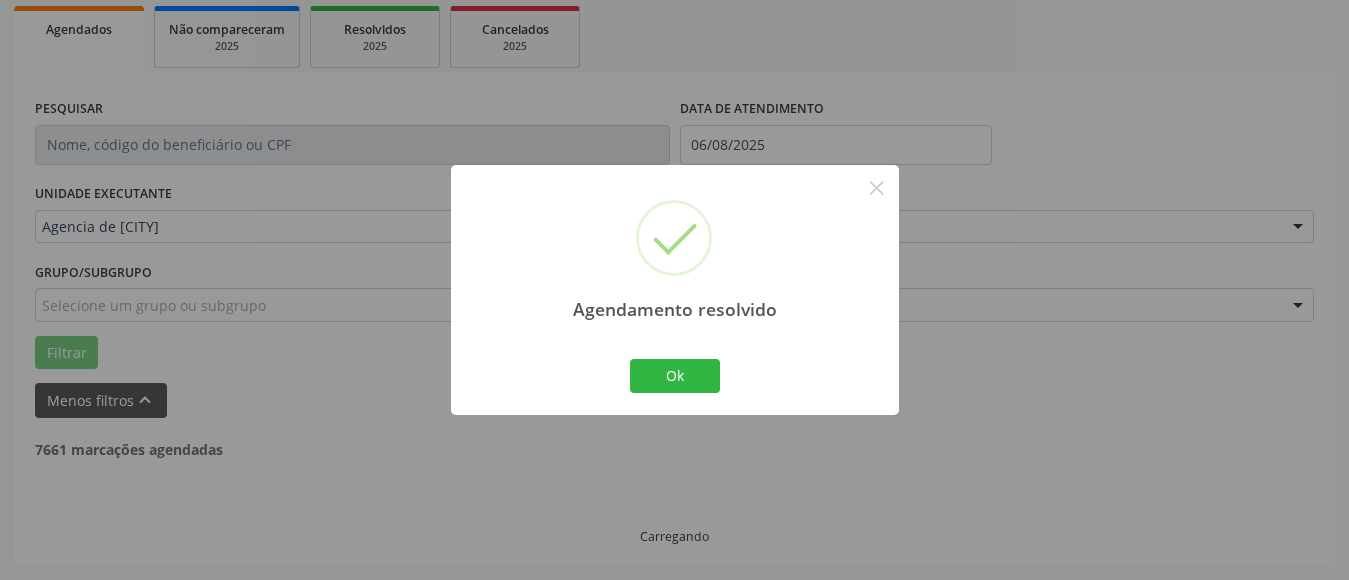 click on "Agendamento resolvido × Ok Cancel" at bounding box center (675, 289) 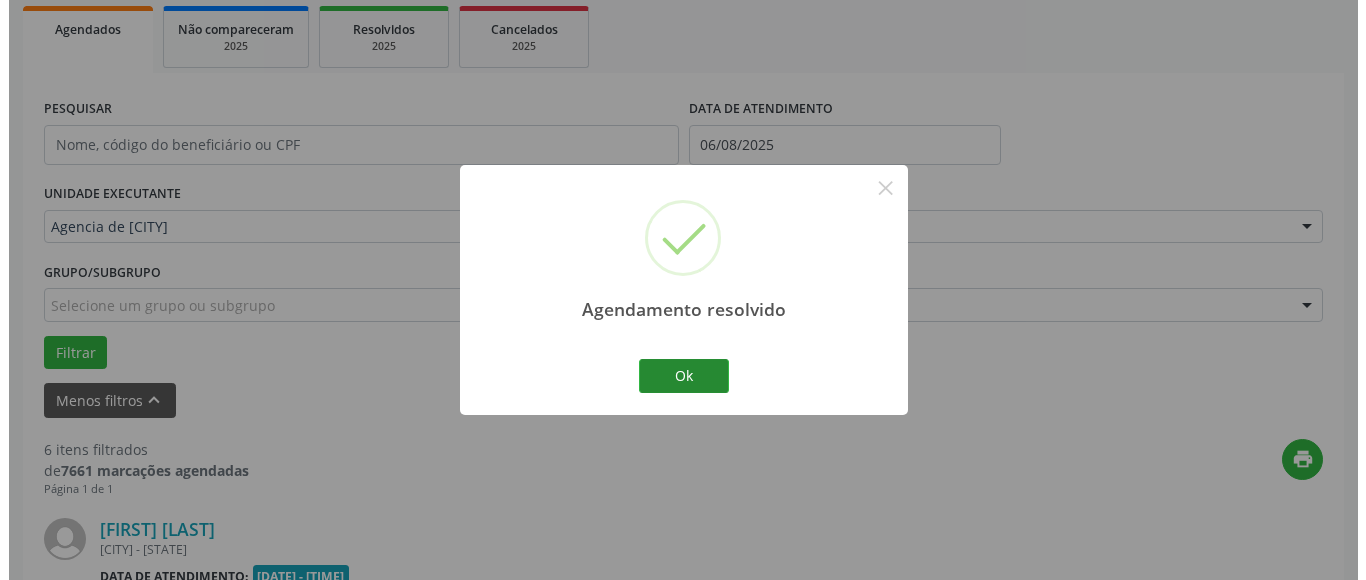 scroll, scrollTop: 493, scrollLeft: 0, axis: vertical 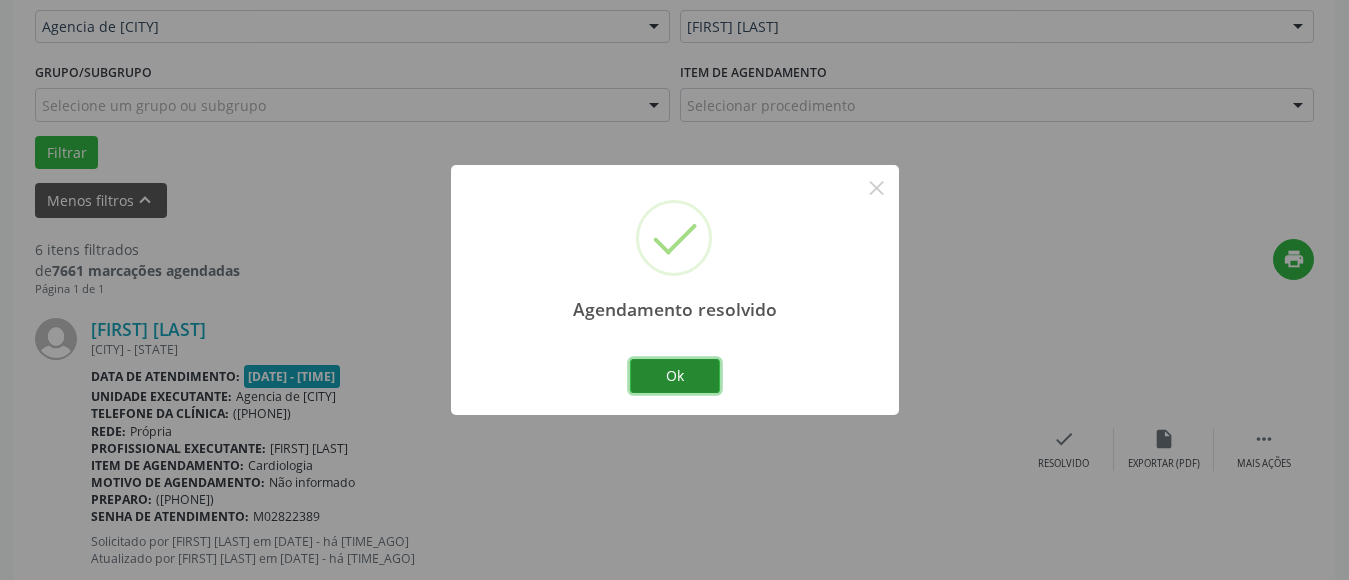 click on "Ok" at bounding box center [675, 376] 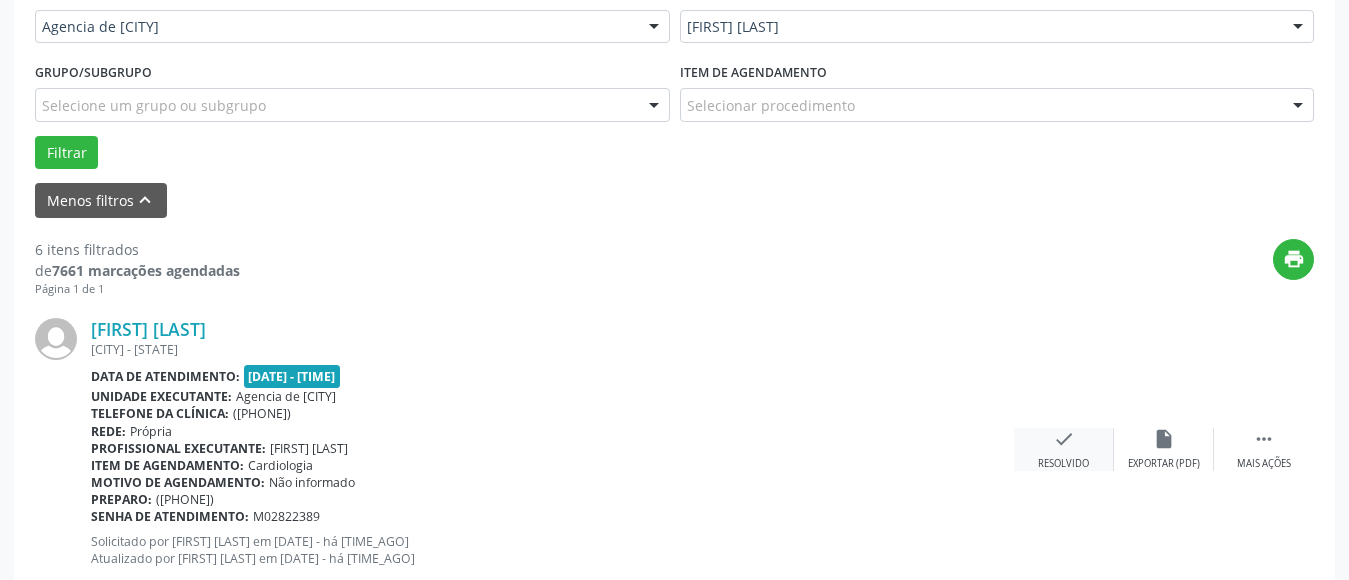 click on "check
Resolvido" at bounding box center (1064, 449) 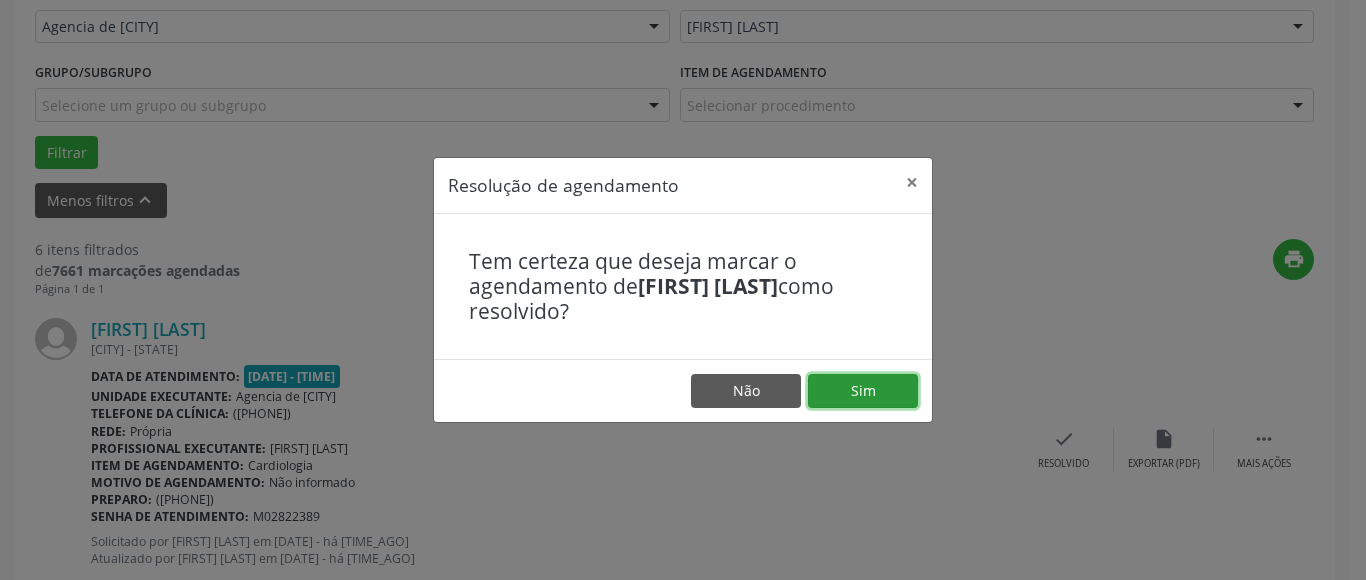 click on "Sim" at bounding box center [863, 391] 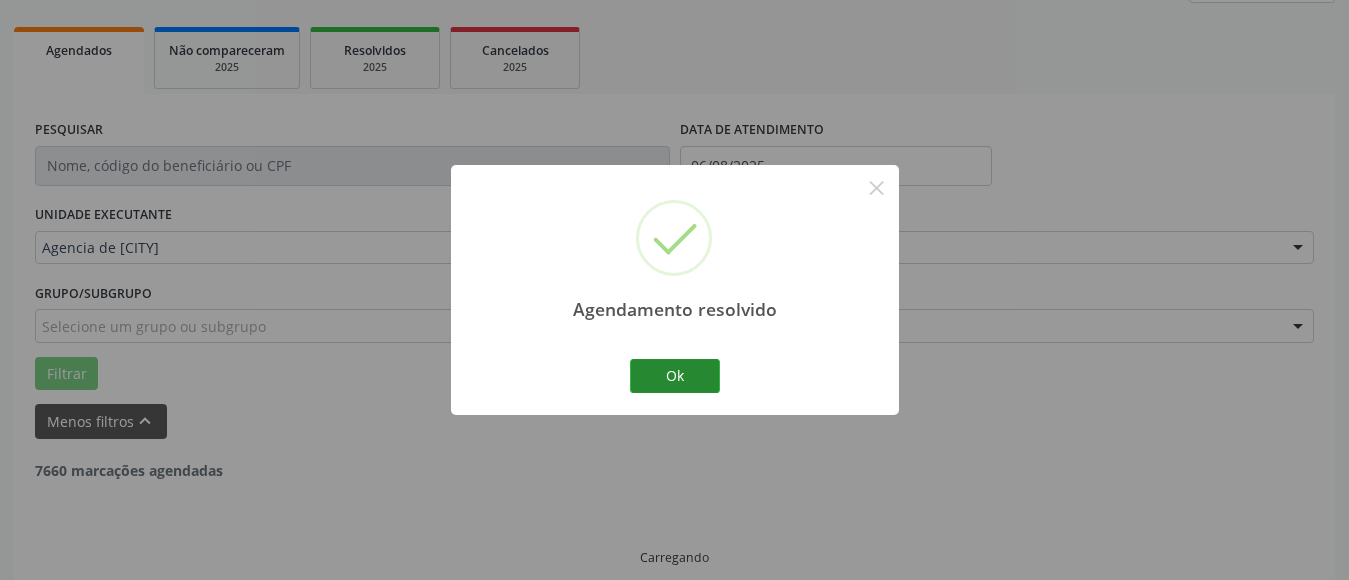 scroll, scrollTop: 293, scrollLeft: 0, axis: vertical 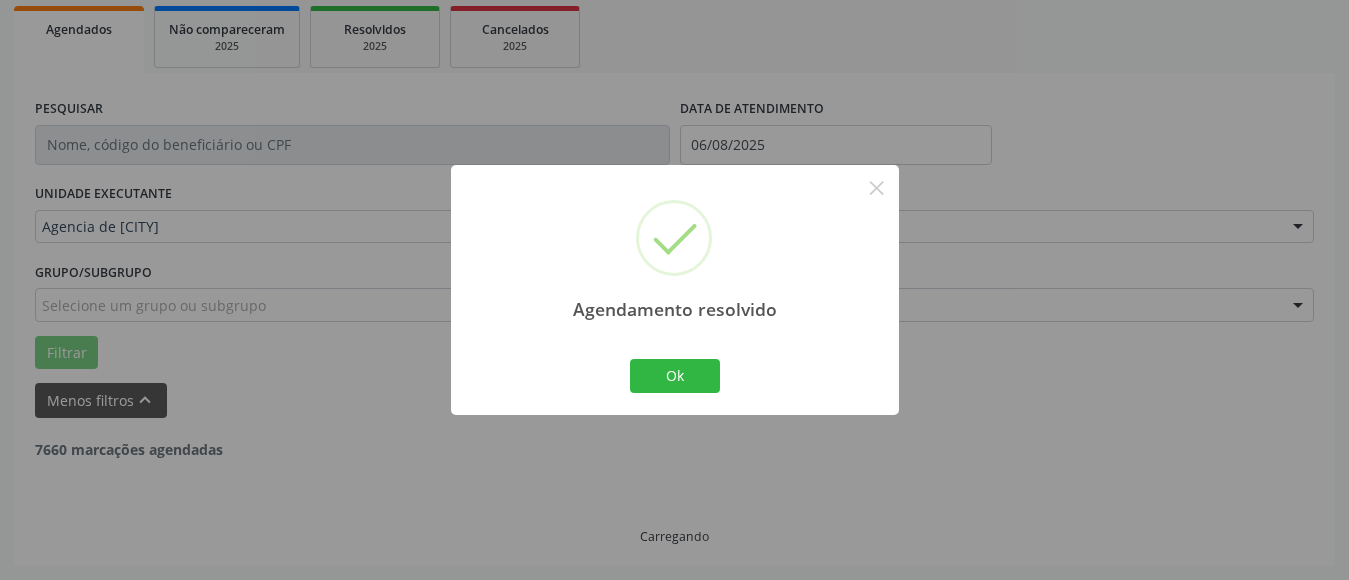 click on "Ok Cancel" at bounding box center (674, 376) 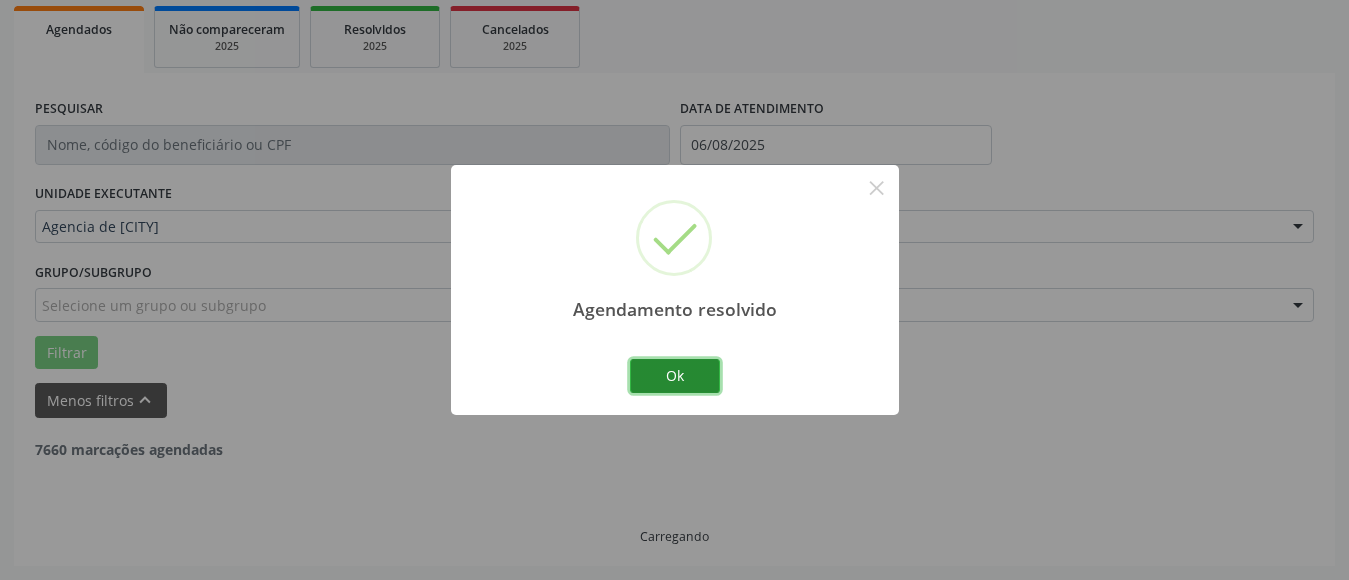 click on "Ok" at bounding box center [675, 376] 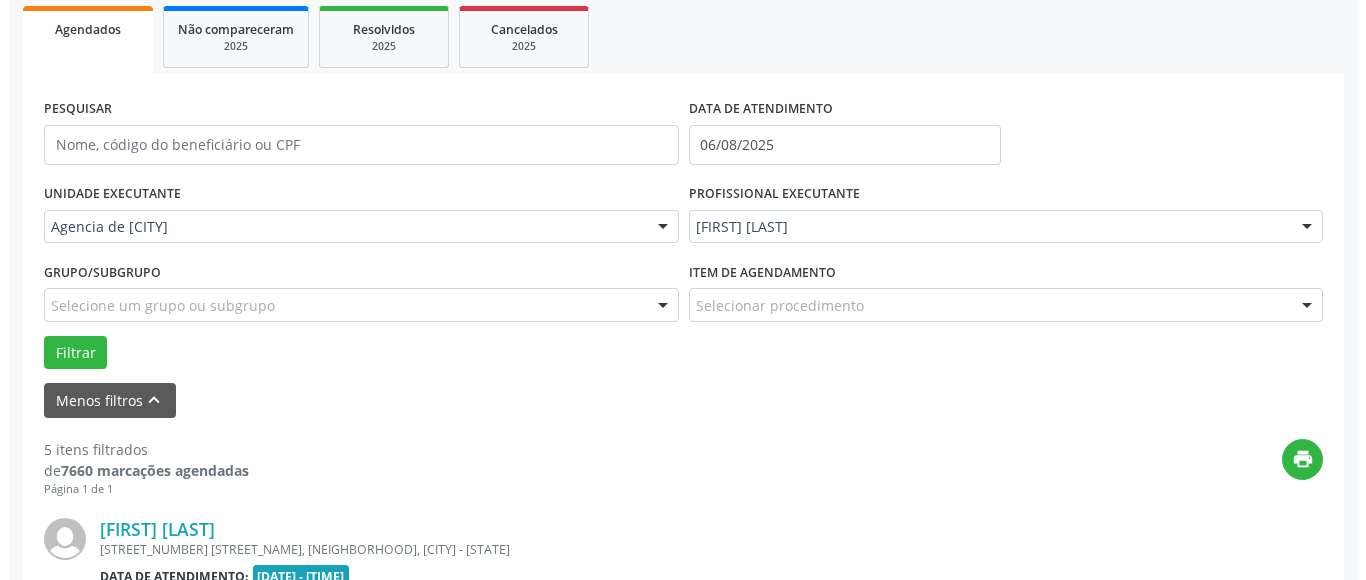 scroll, scrollTop: 493, scrollLeft: 0, axis: vertical 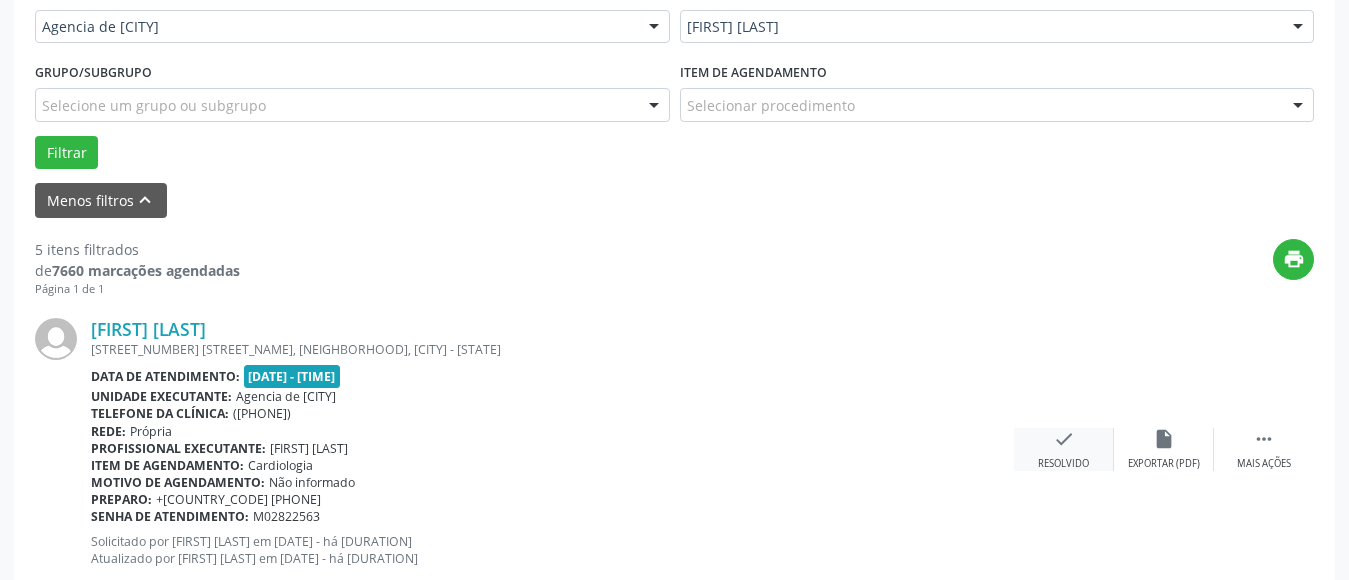 click on "check
Resolvido" at bounding box center (1064, 449) 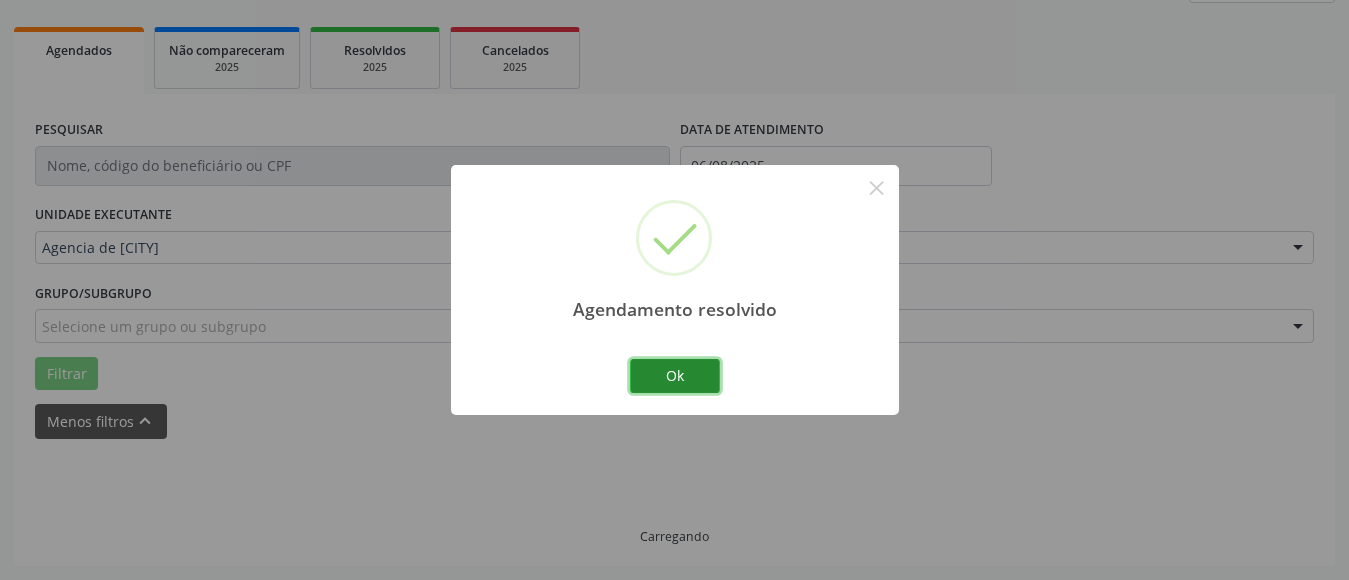click on "Ok" at bounding box center (675, 376) 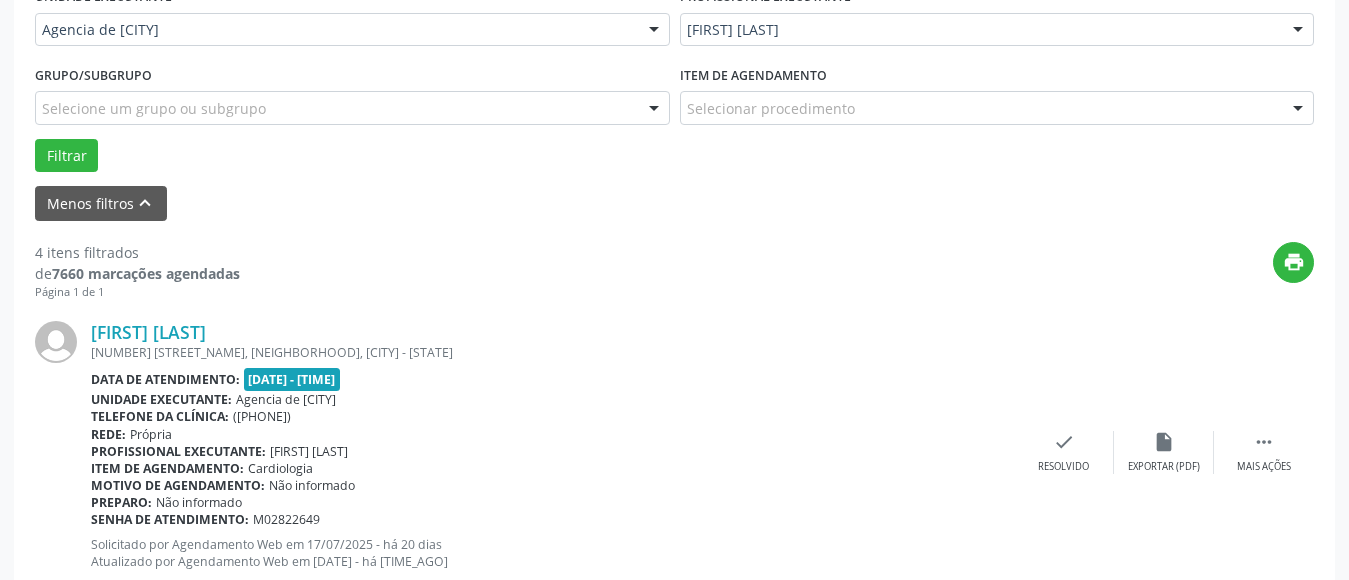 scroll, scrollTop: 493, scrollLeft: 0, axis: vertical 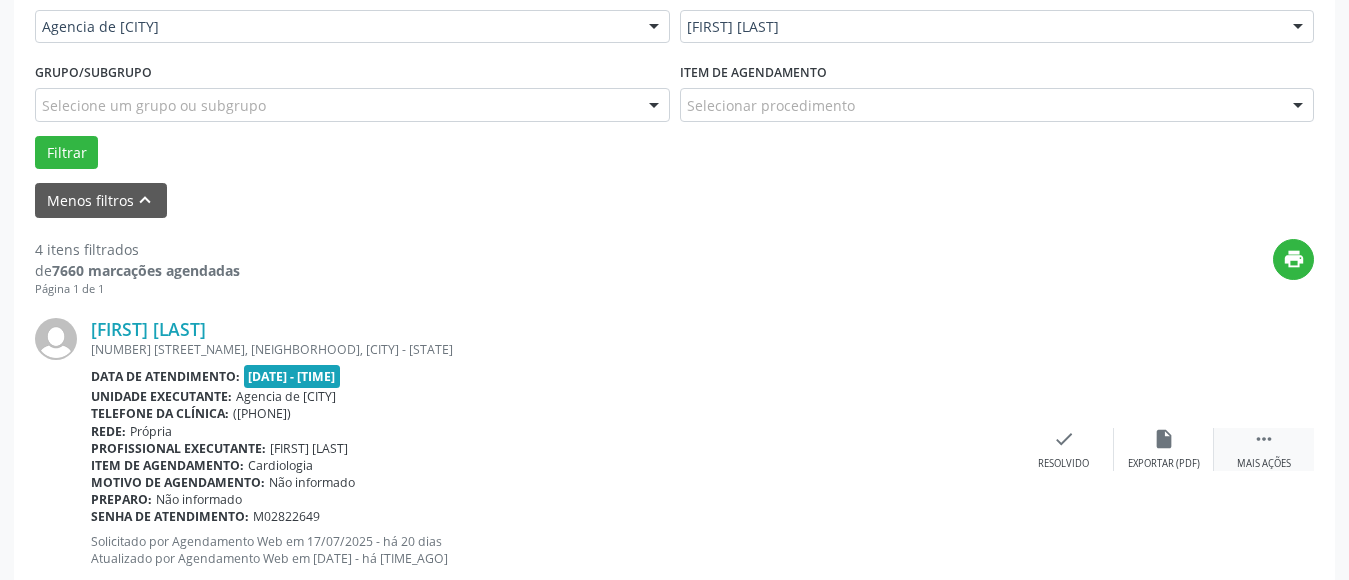 click on "" at bounding box center (1264, 439) 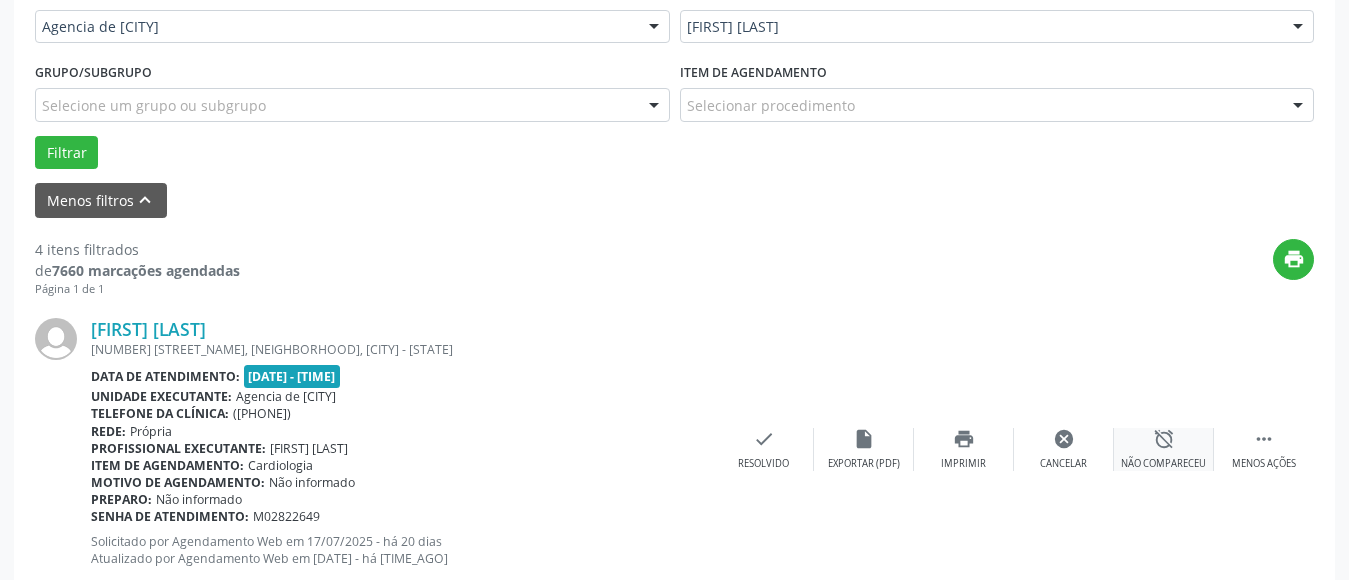 click on "alarm_off" at bounding box center [1164, 439] 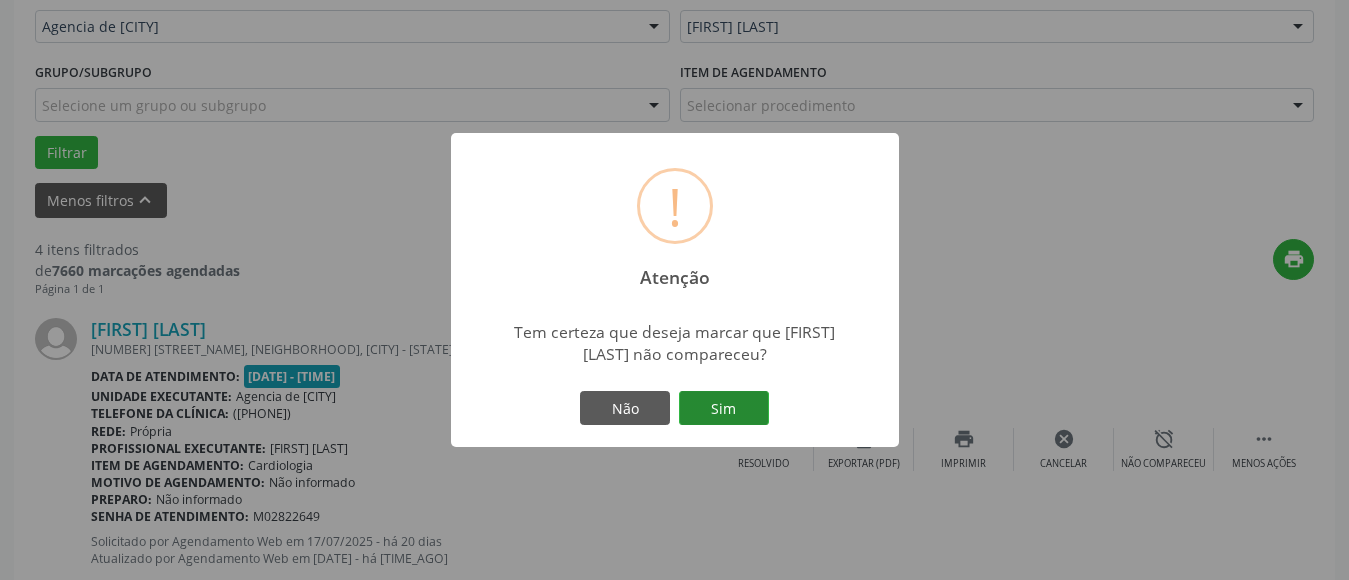 click on "Sim" at bounding box center [724, 408] 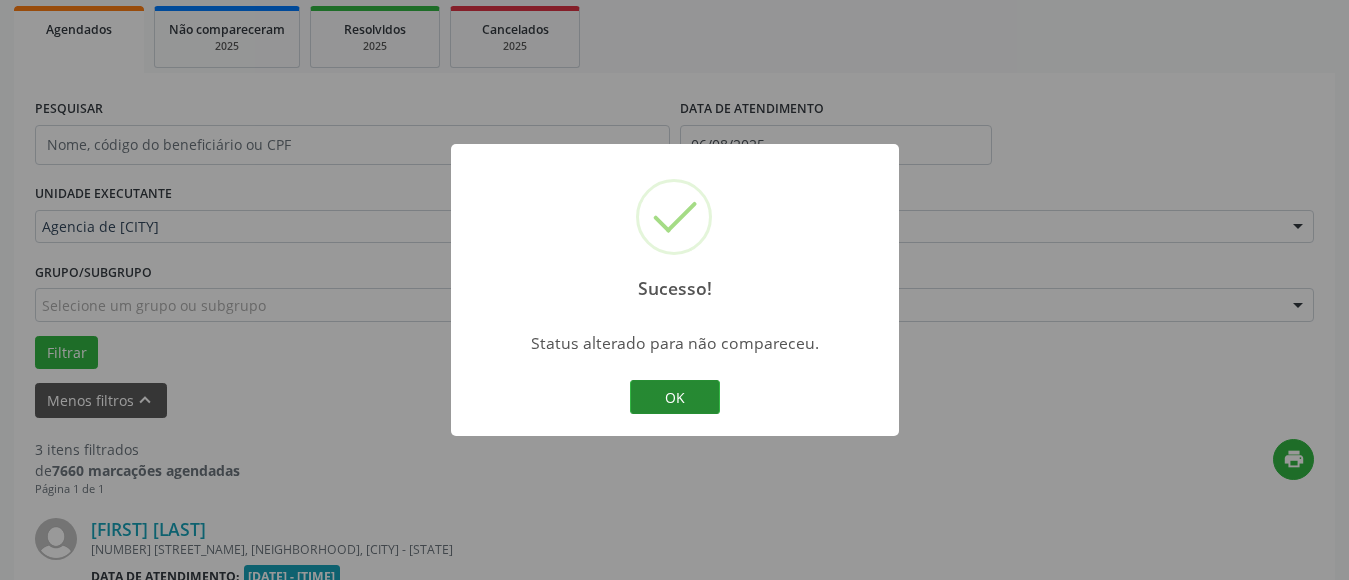 click on "OK" at bounding box center [675, 397] 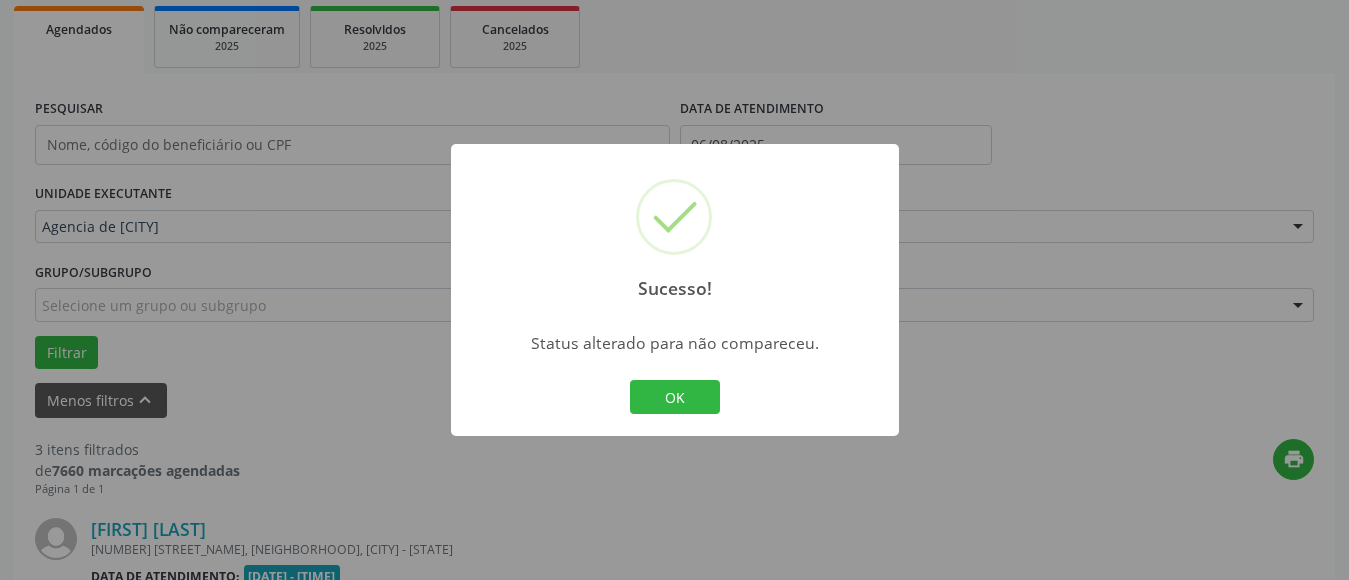 scroll, scrollTop: 493, scrollLeft: 0, axis: vertical 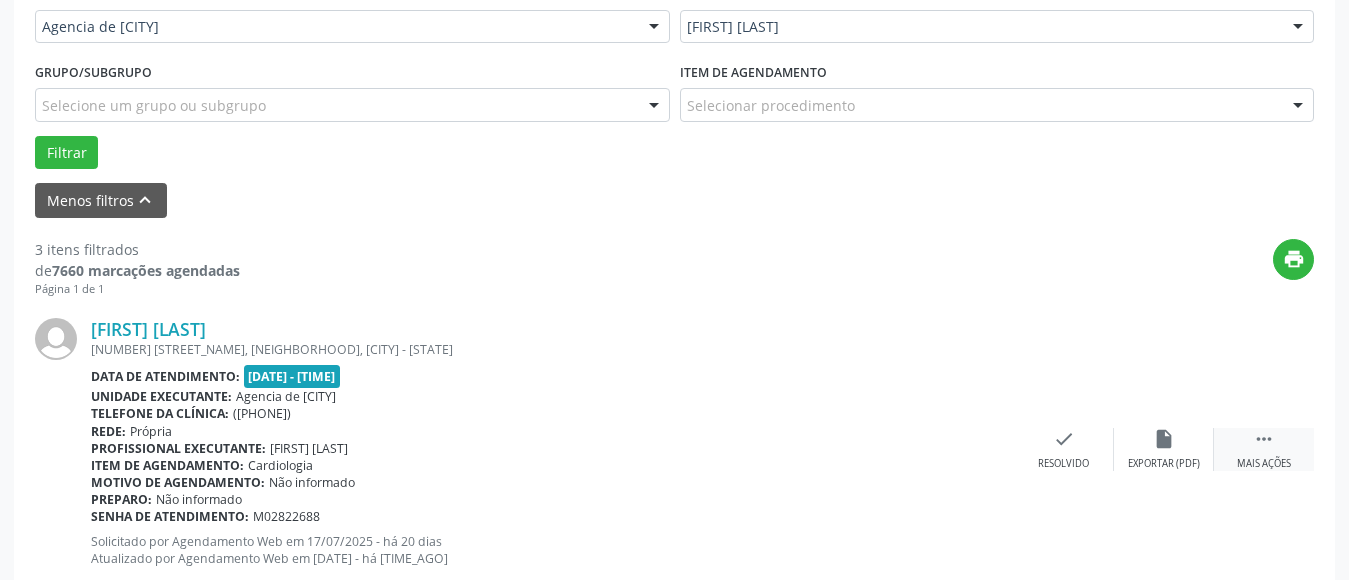 click on "Mais ações" at bounding box center (1264, 464) 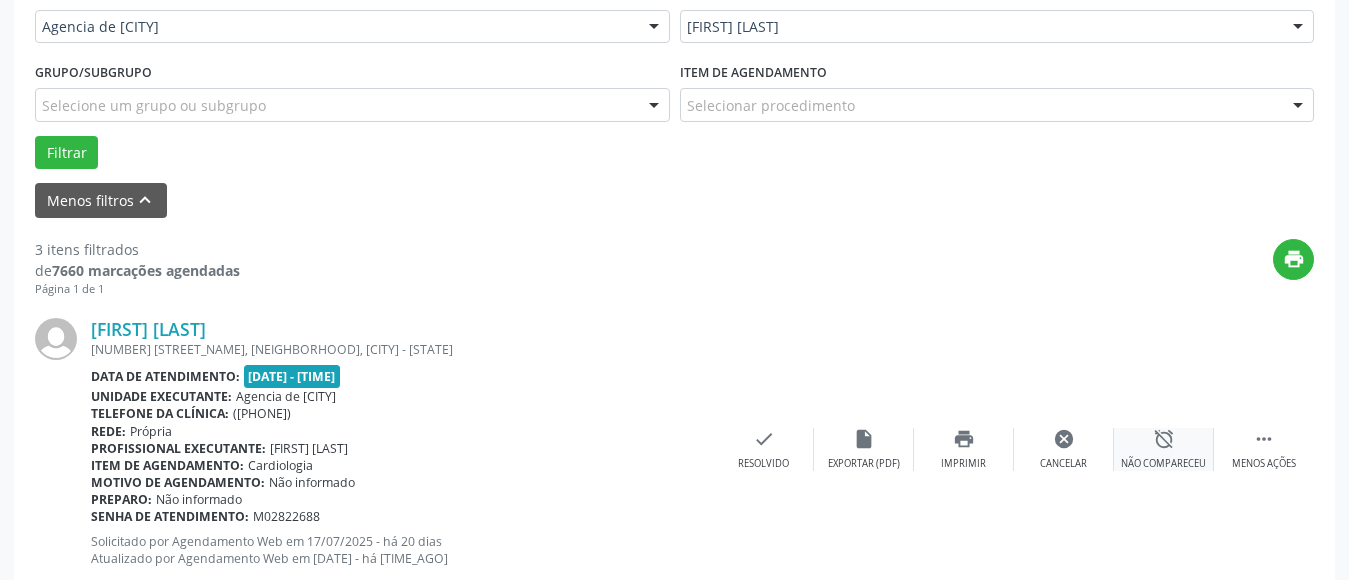click on "alarm_off
Não compareceu" at bounding box center (1164, 449) 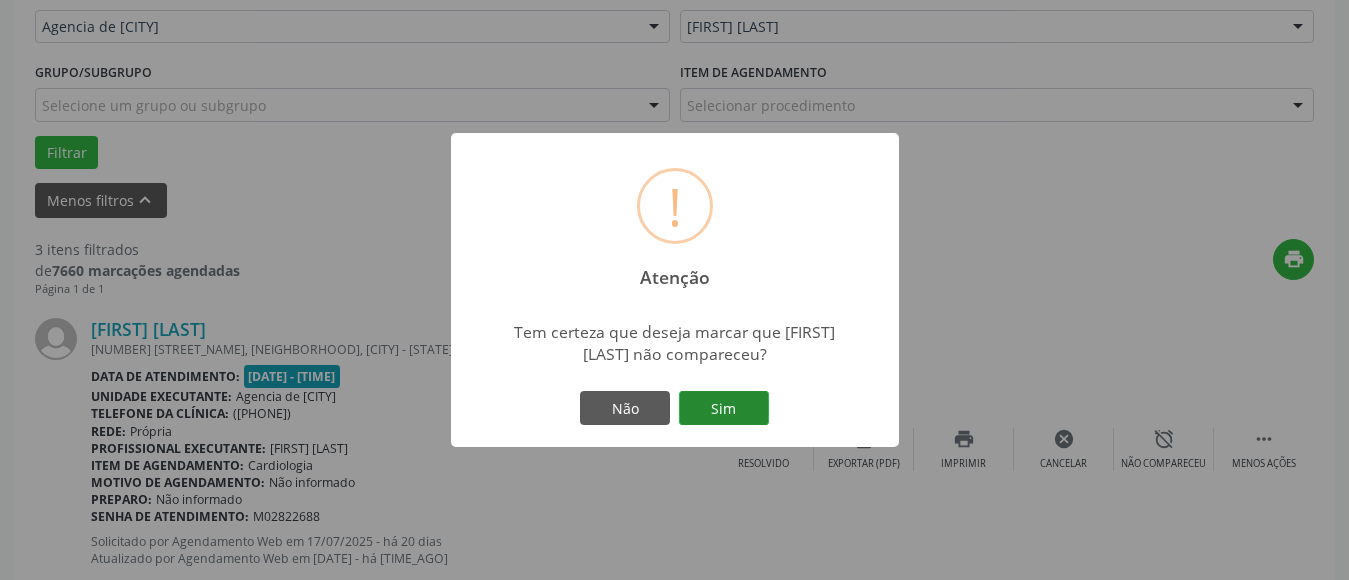click on "Sim" at bounding box center (724, 408) 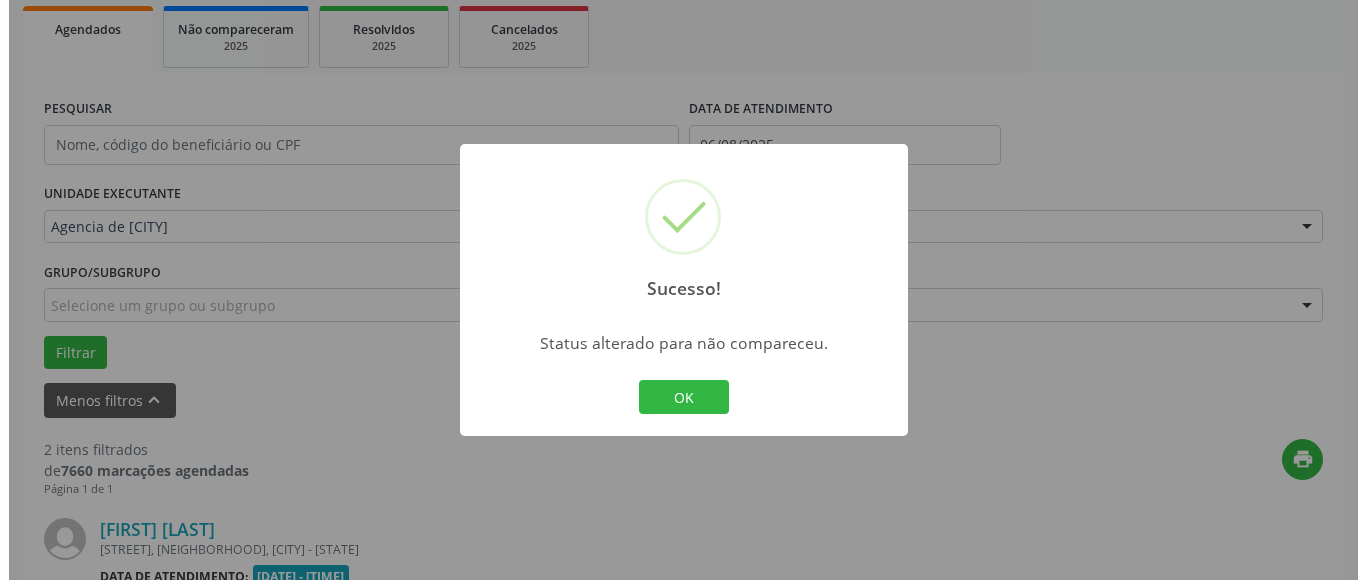 scroll, scrollTop: 493, scrollLeft: 0, axis: vertical 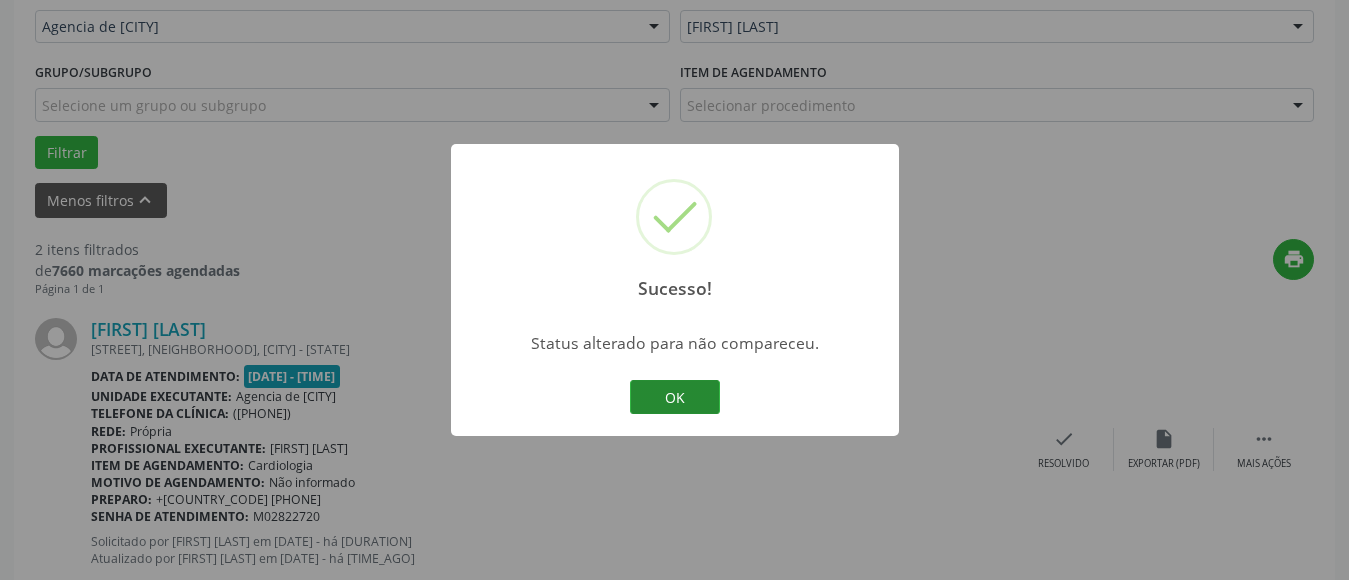 click on "OK" at bounding box center (675, 397) 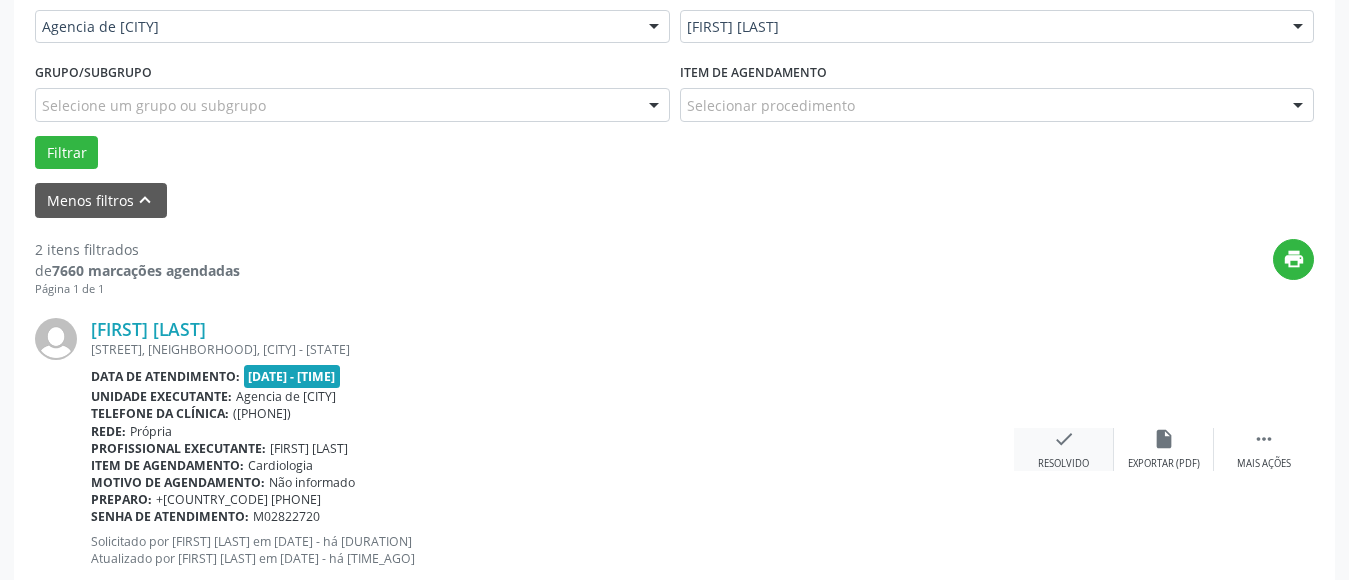 click on "check
Resolvido" at bounding box center (1064, 449) 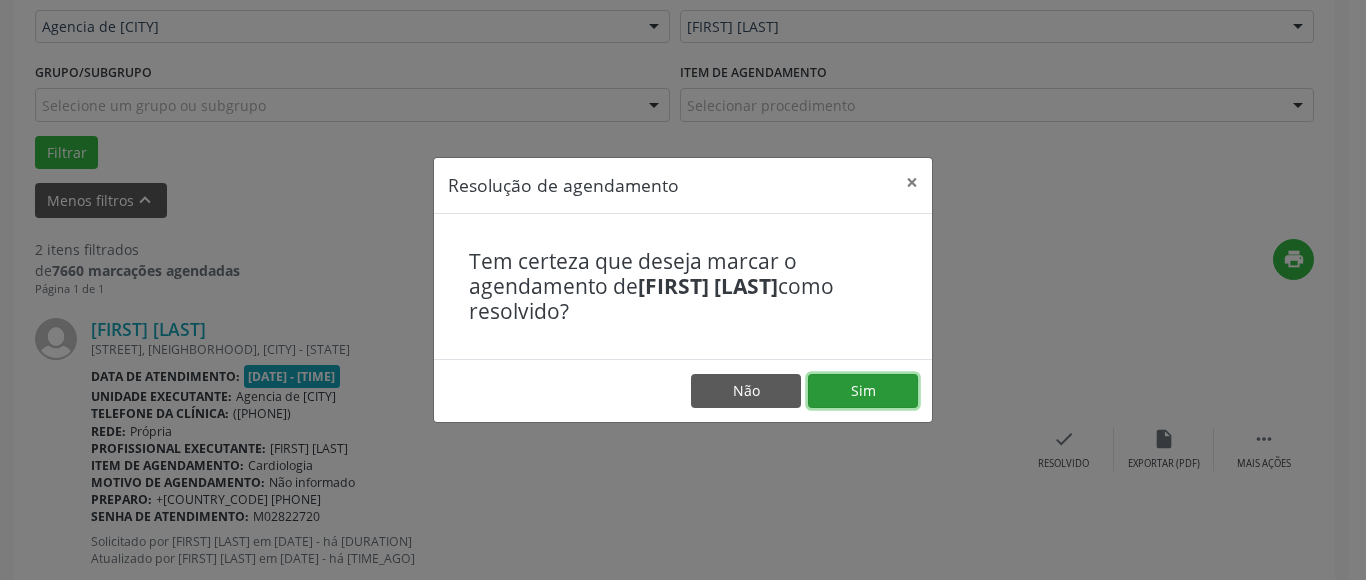 click on "Sim" at bounding box center (863, 391) 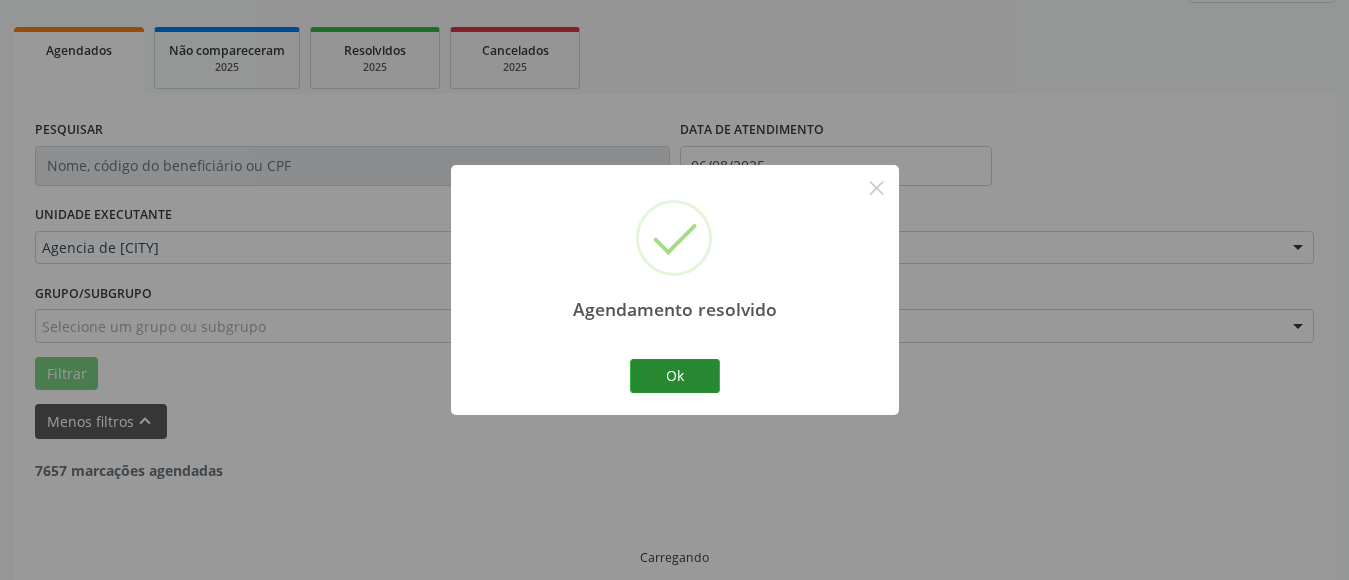 scroll, scrollTop: 293, scrollLeft: 0, axis: vertical 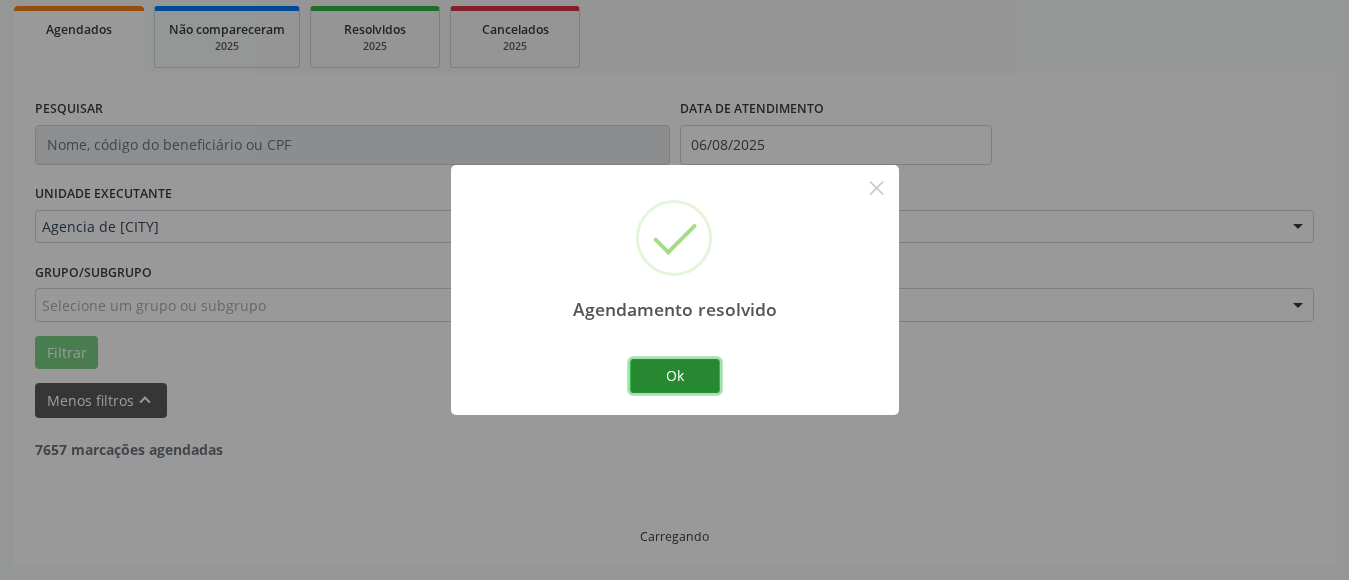 click on "Ok" at bounding box center (675, 376) 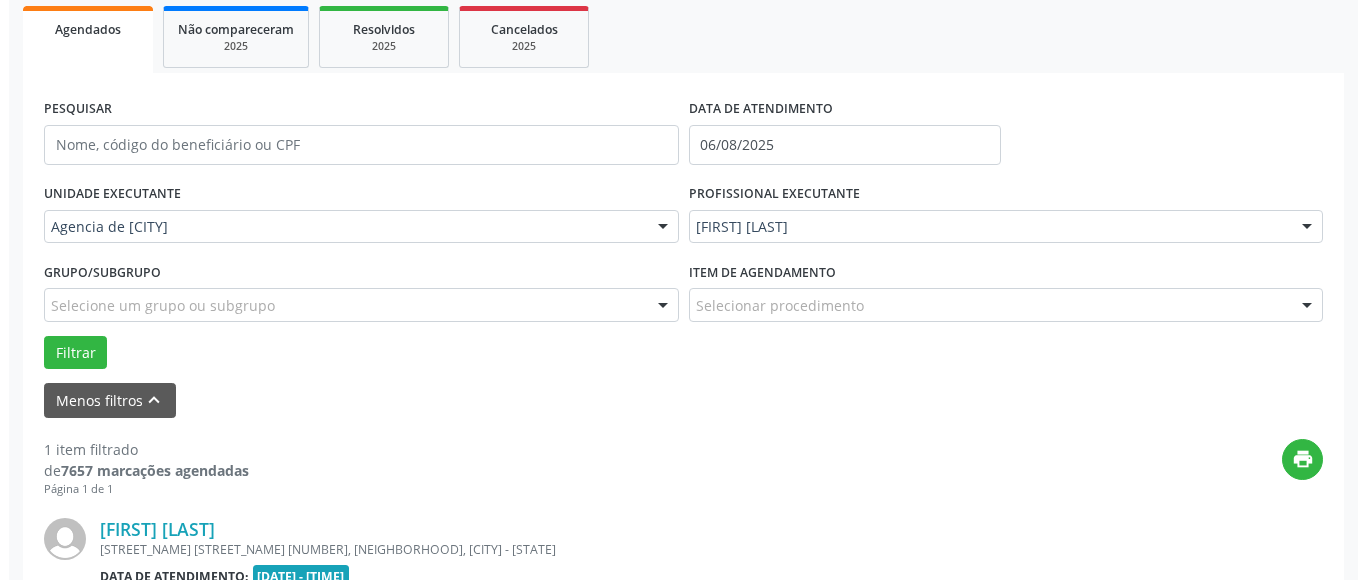 scroll, scrollTop: 550, scrollLeft: 0, axis: vertical 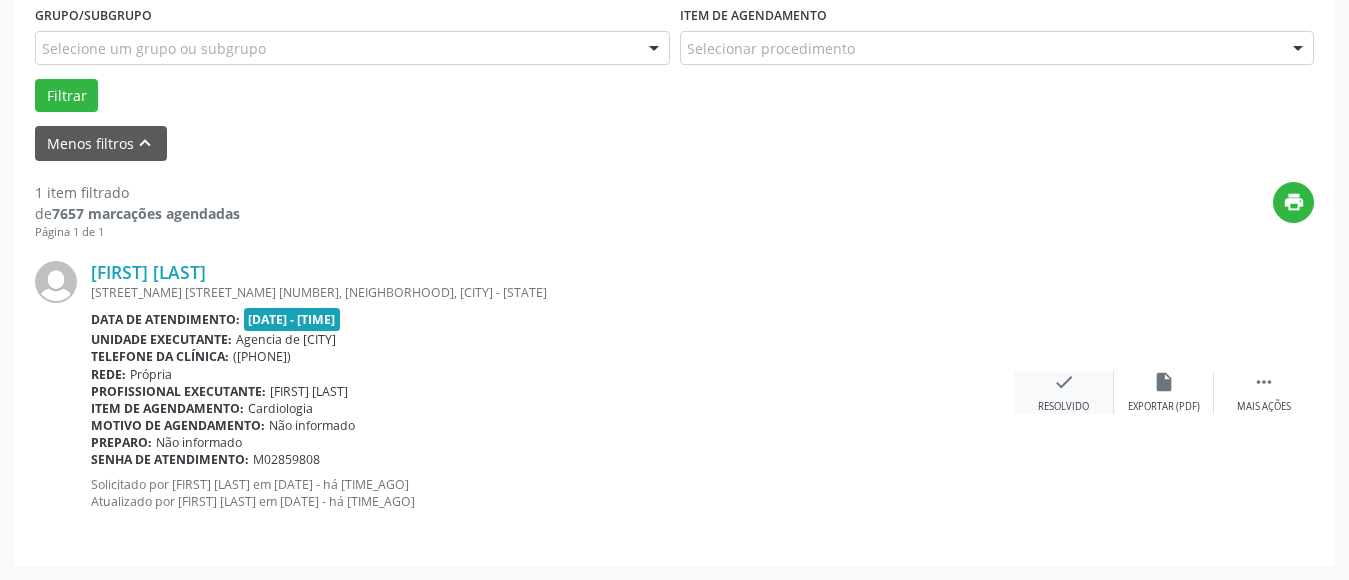 click on "check" at bounding box center [1064, 382] 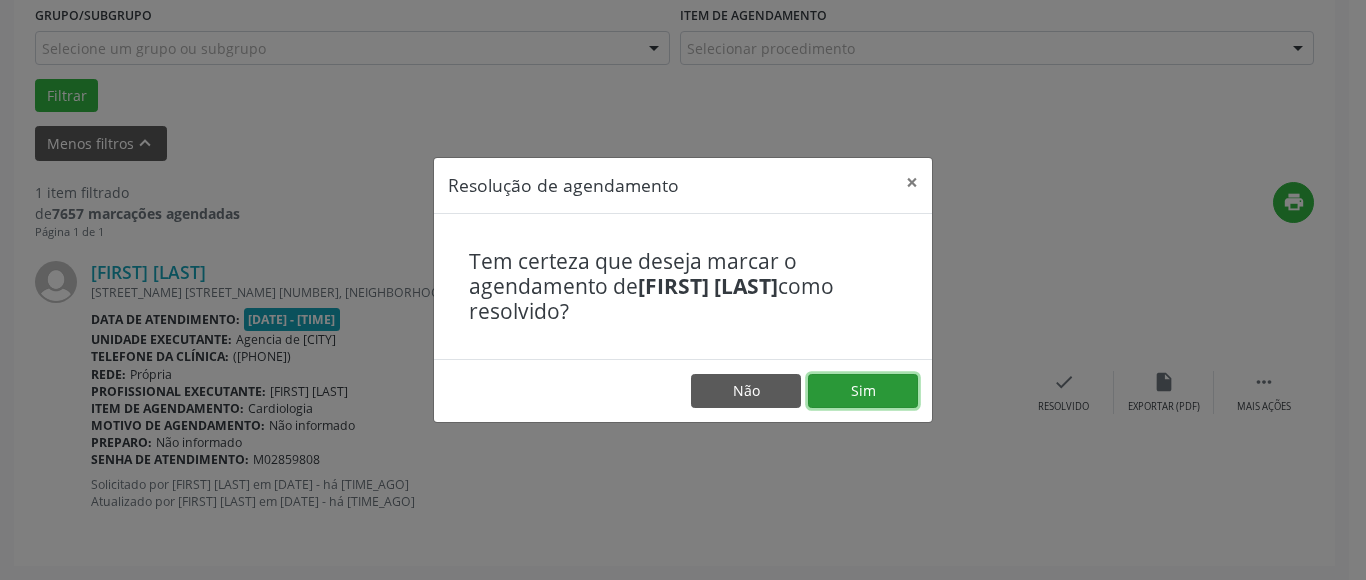 click on "Sim" at bounding box center [863, 391] 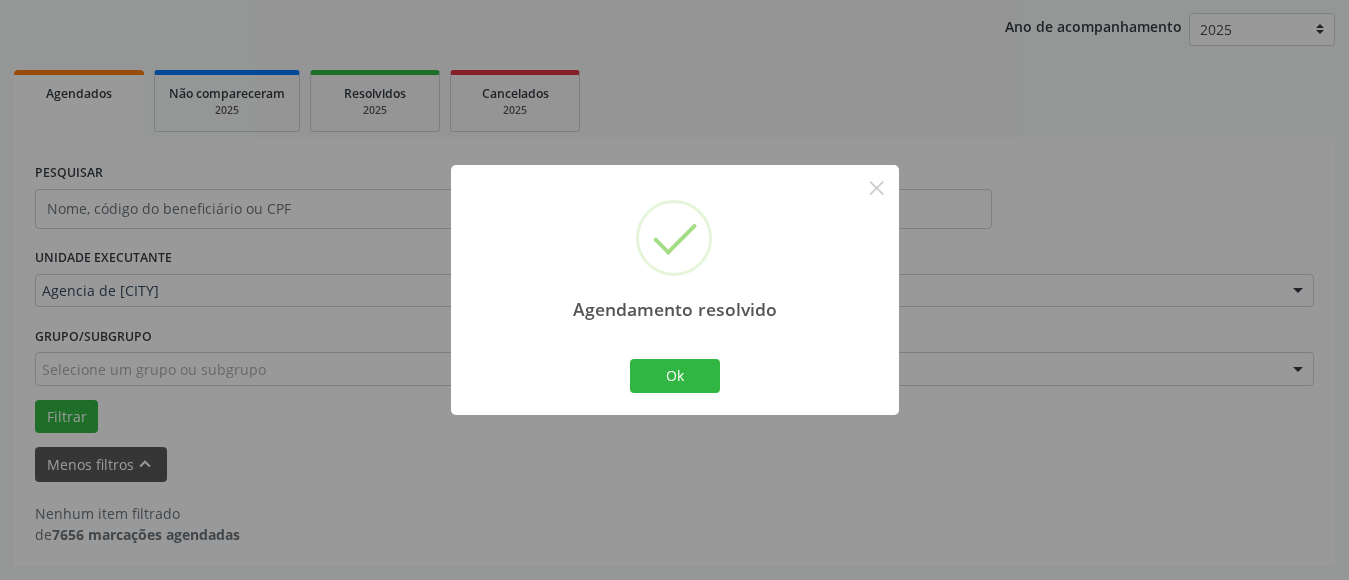 scroll, scrollTop: 229, scrollLeft: 0, axis: vertical 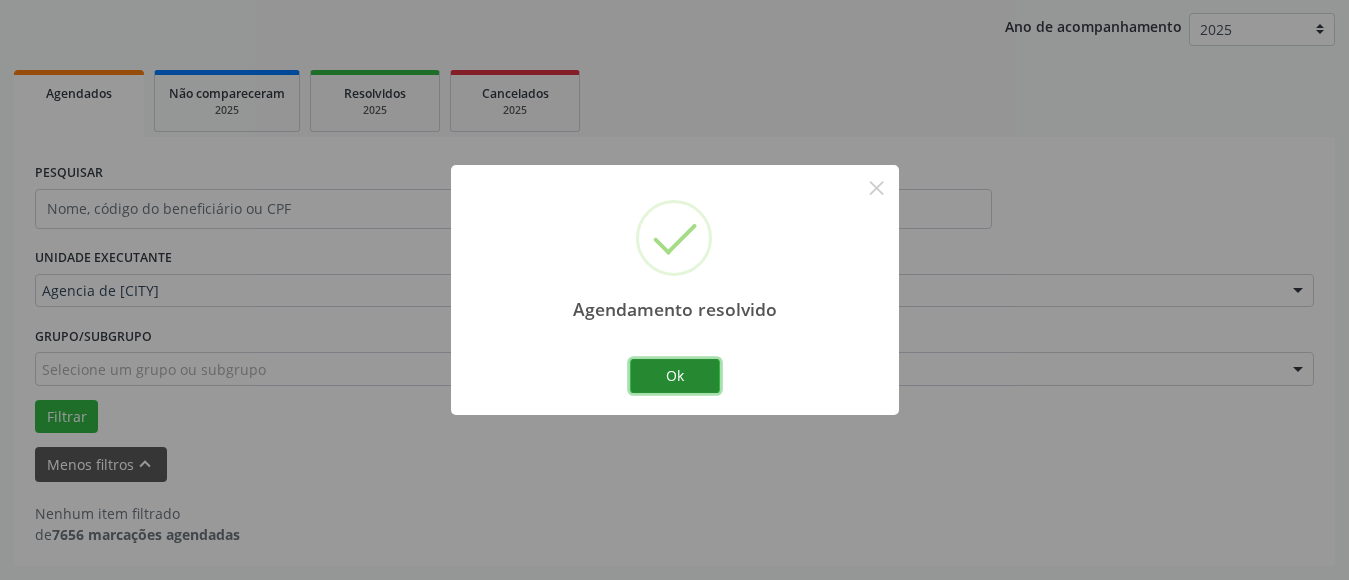 click on "Ok" at bounding box center [675, 376] 